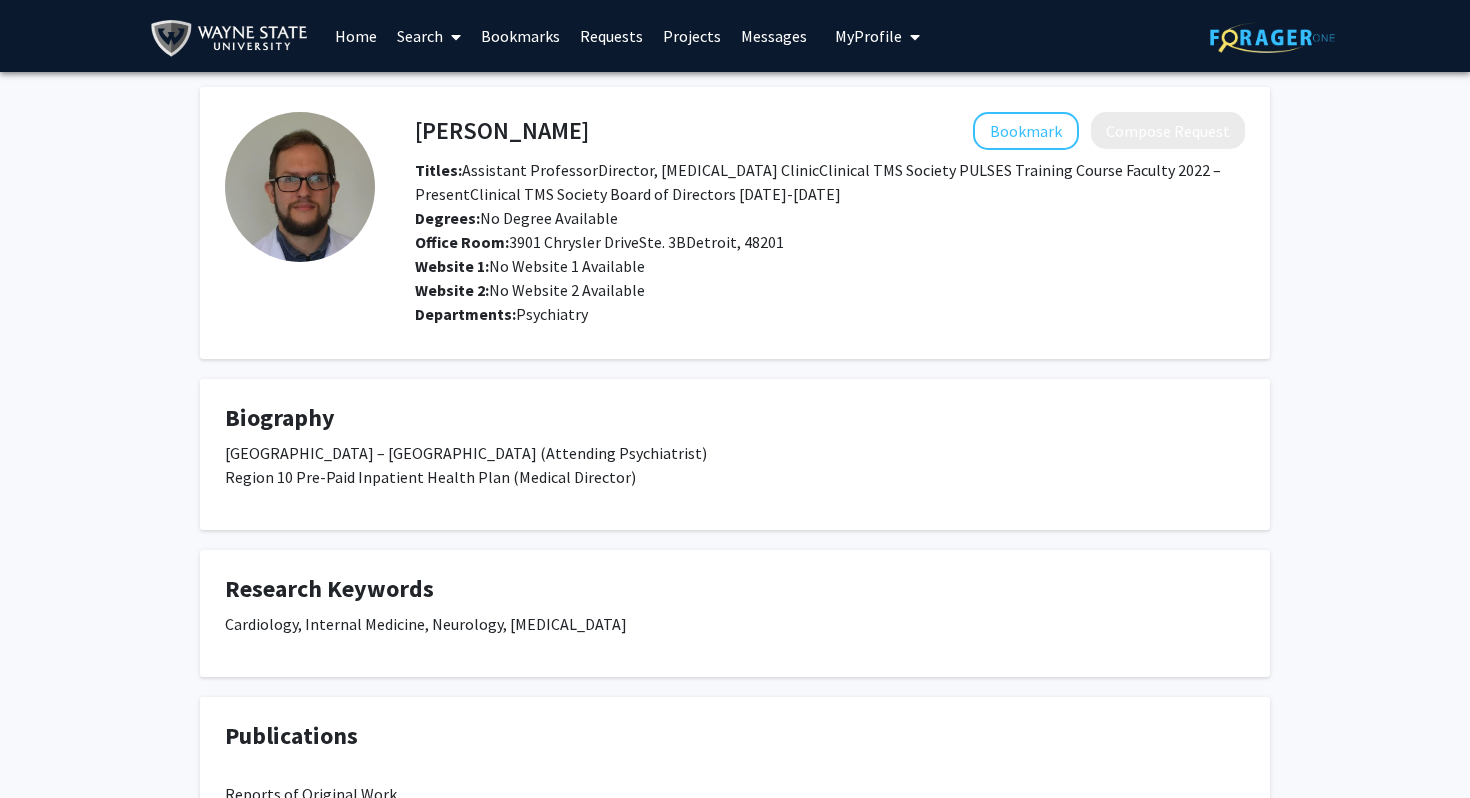 scroll, scrollTop: 0, scrollLeft: 0, axis: both 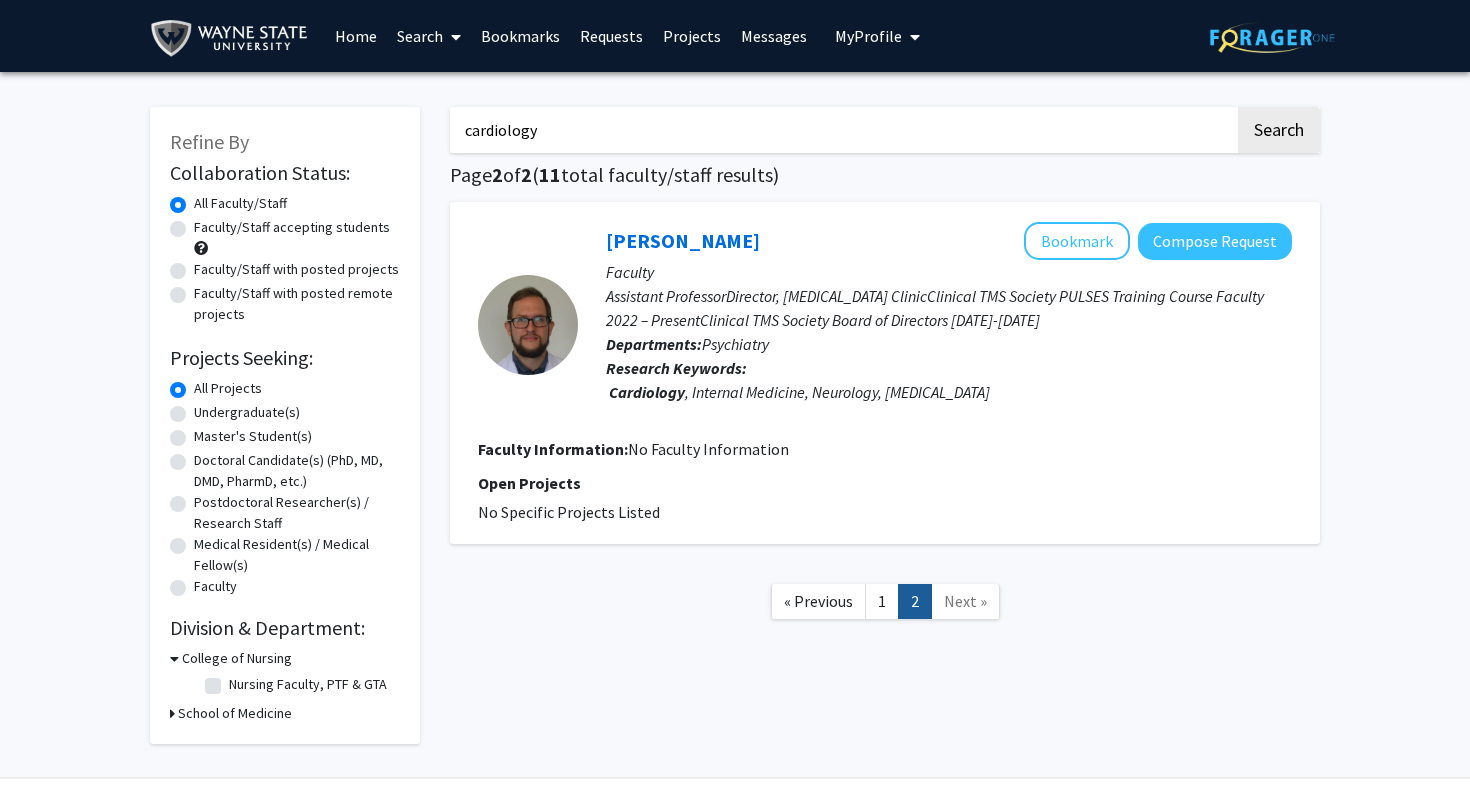 drag, startPoint x: 592, startPoint y: 137, endPoint x: 405, endPoint y: 137, distance: 187 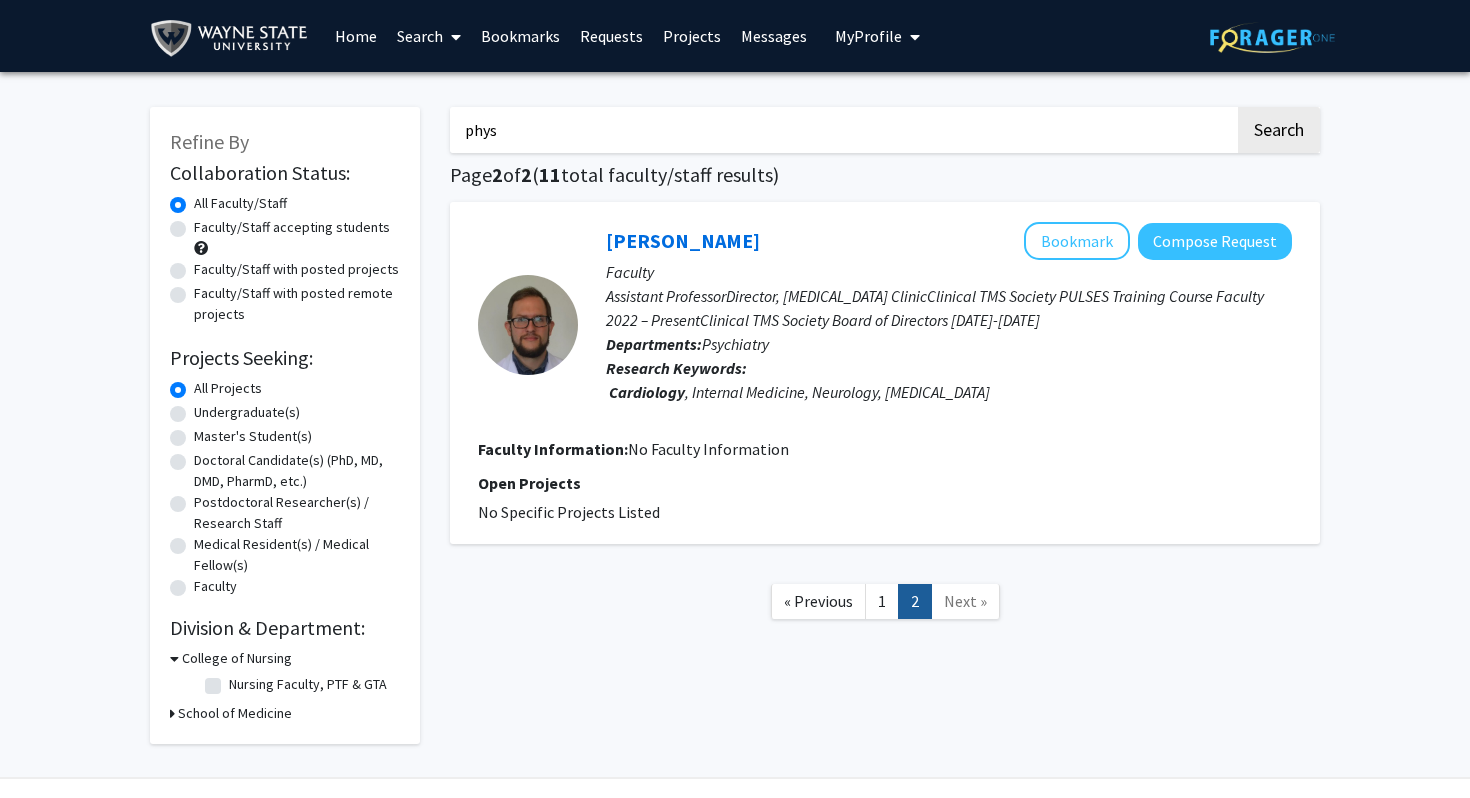 type on "physiology" 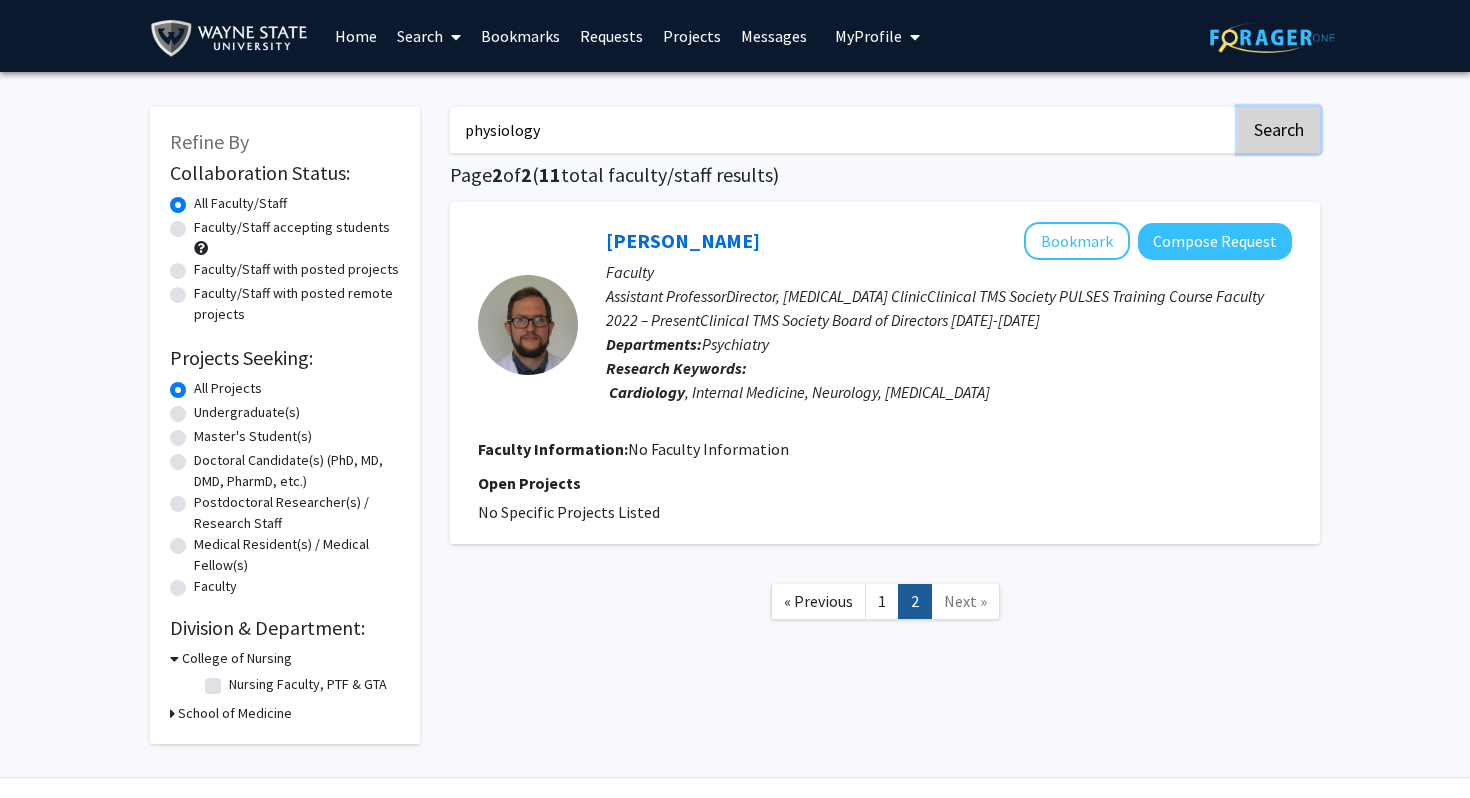 click on "Search" 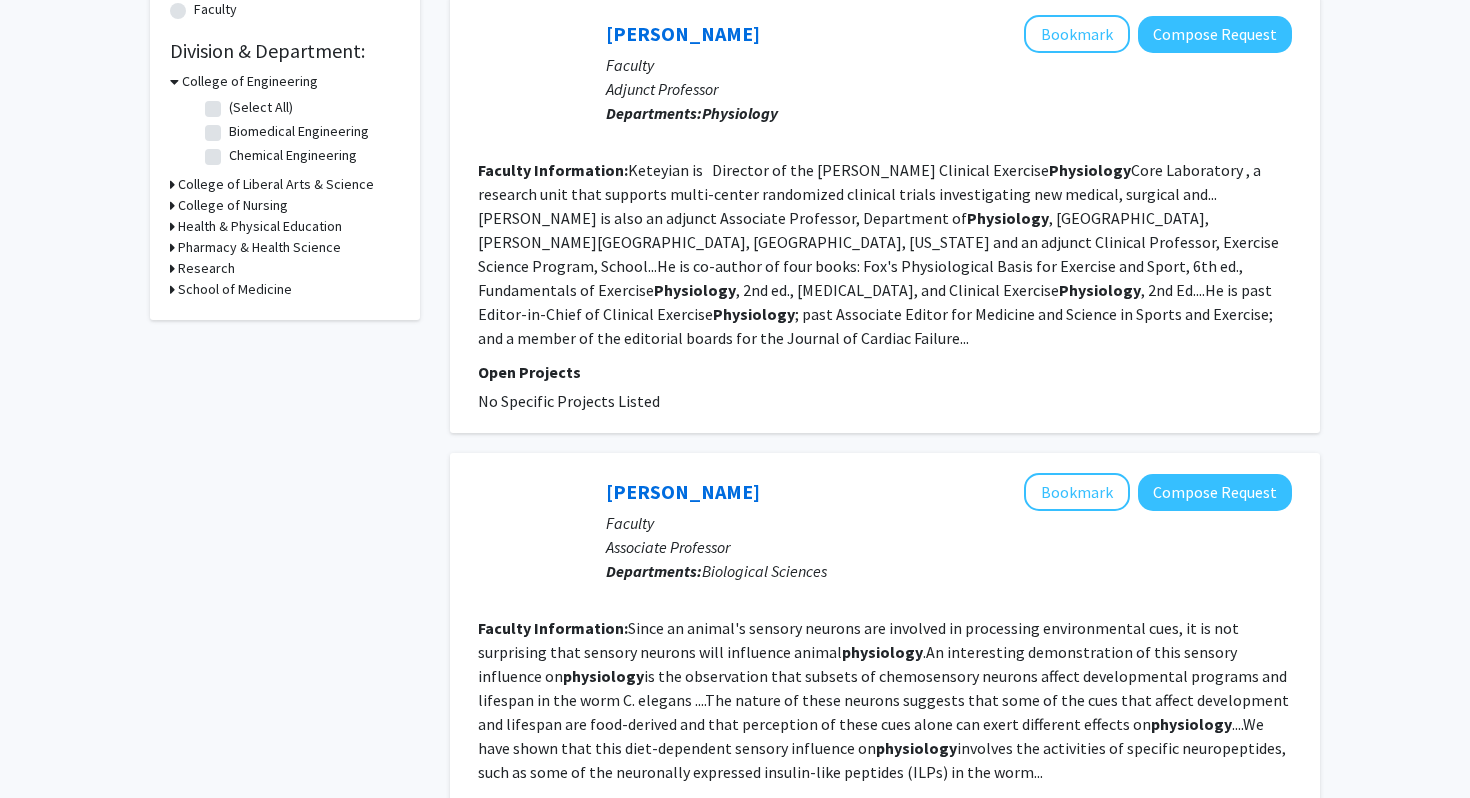 scroll, scrollTop: 594, scrollLeft: 0, axis: vertical 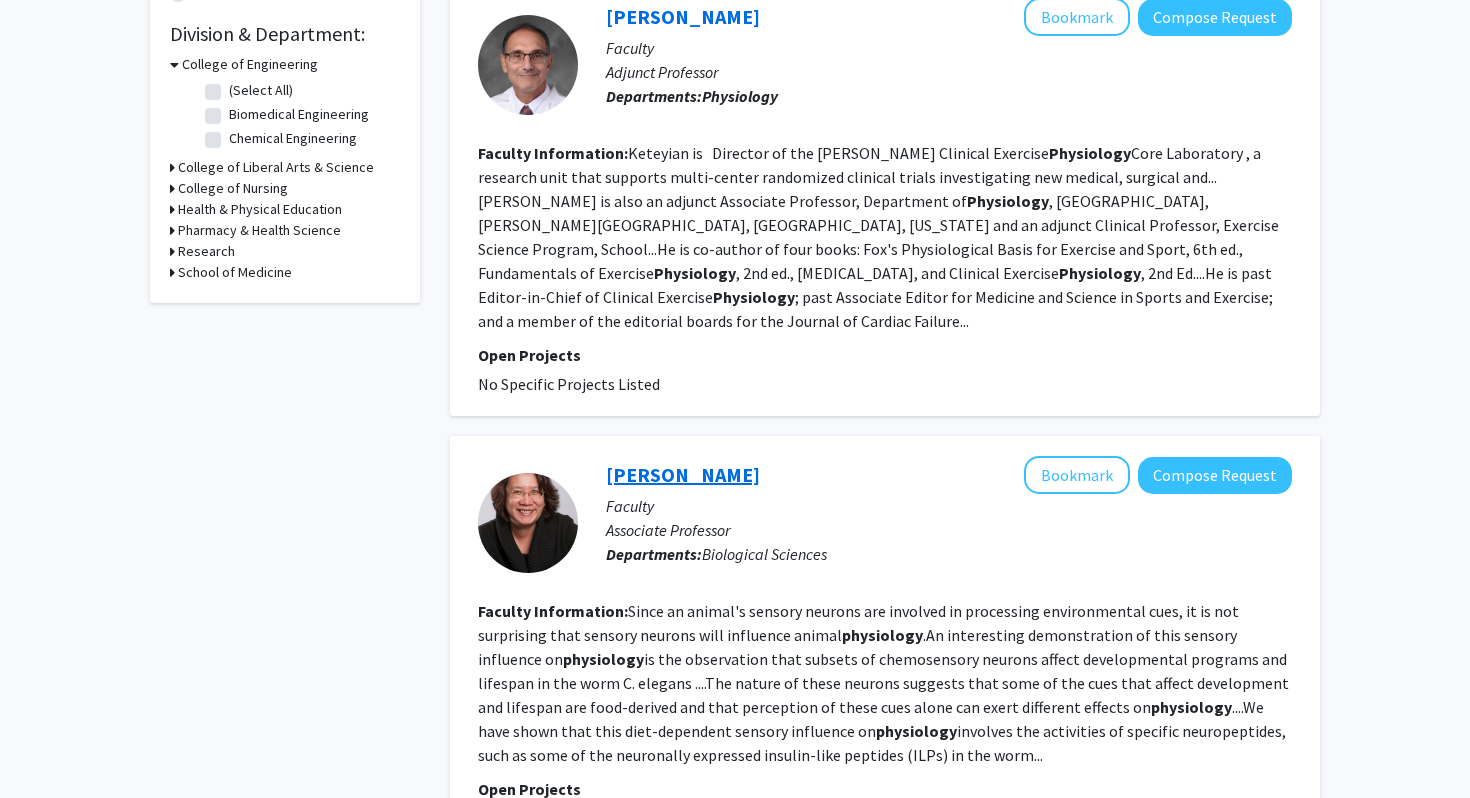 click on "[PERSON_NAME]" 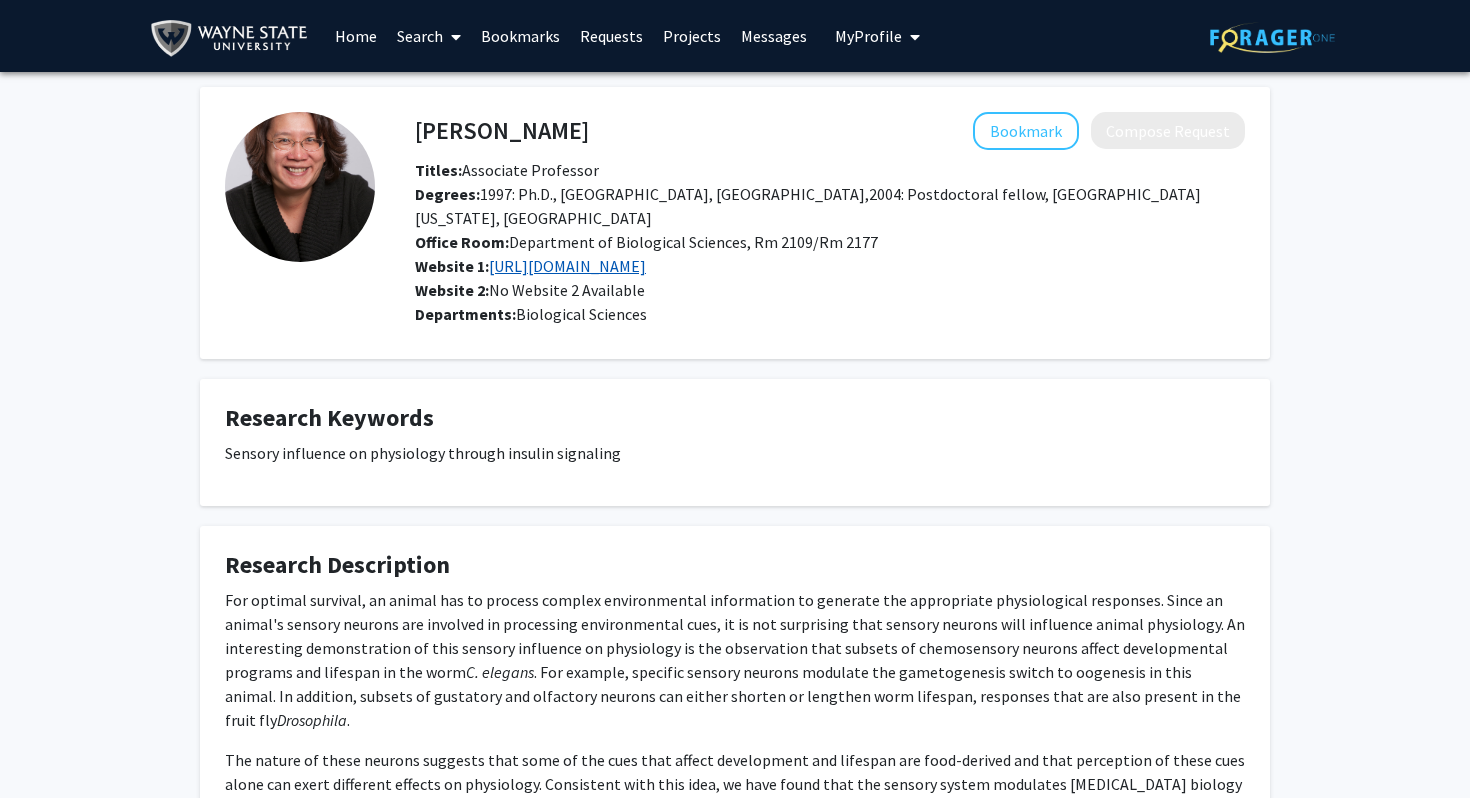 click on "[URL][DOMAIN_NAME]" 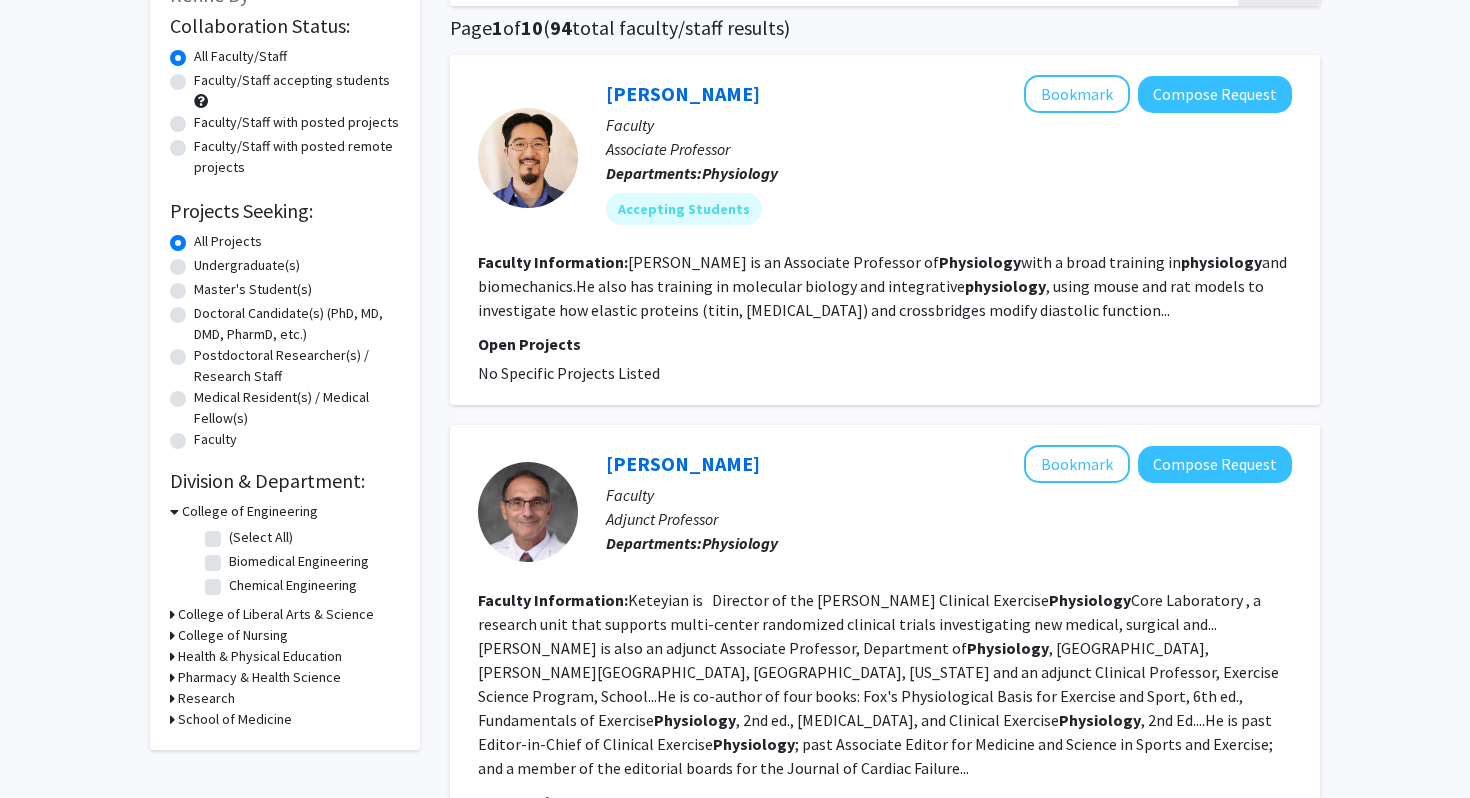 scroll, scrollTop: 168, scrollLeft: 0, axis: vertical 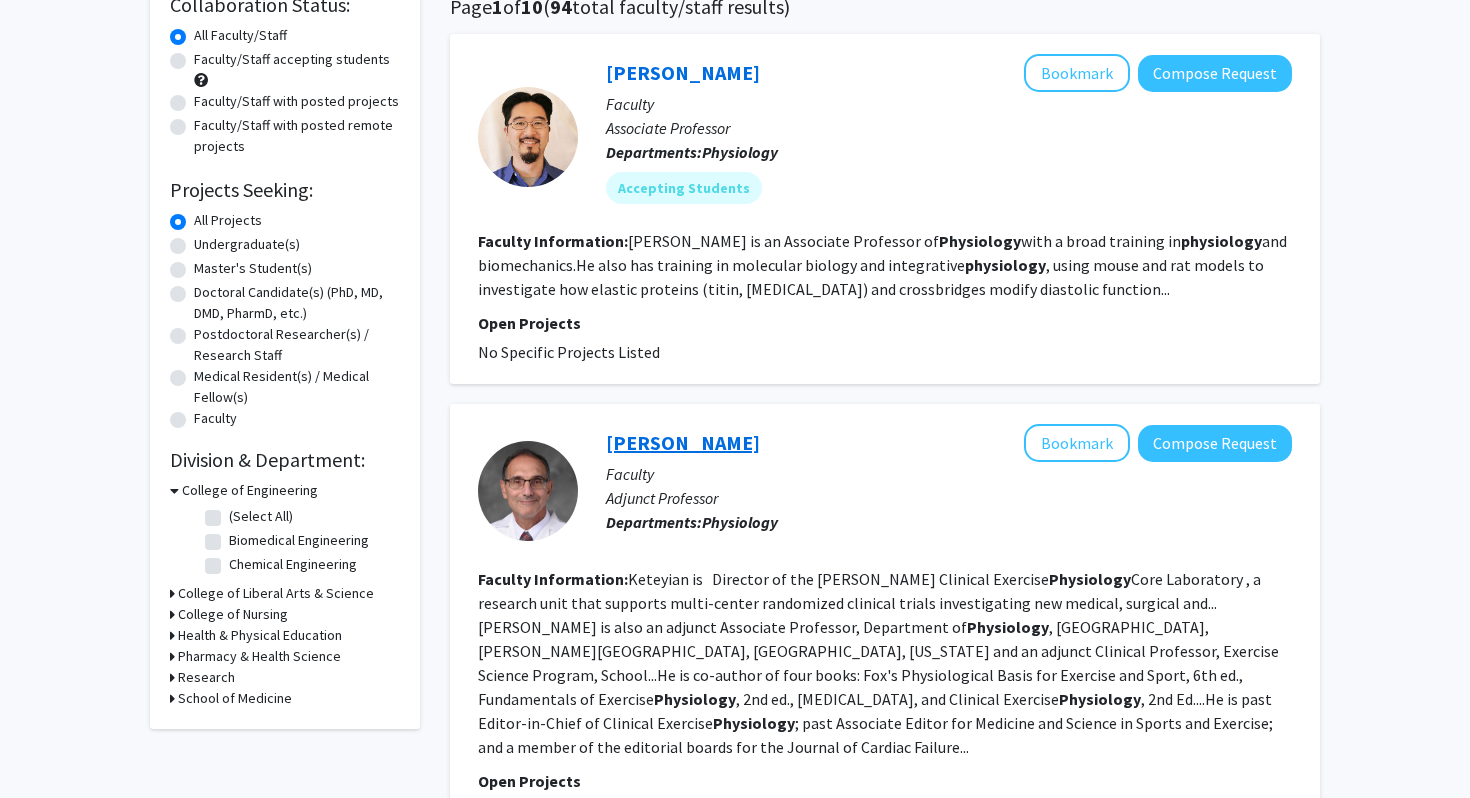 click on "[PERSON_NAME]" 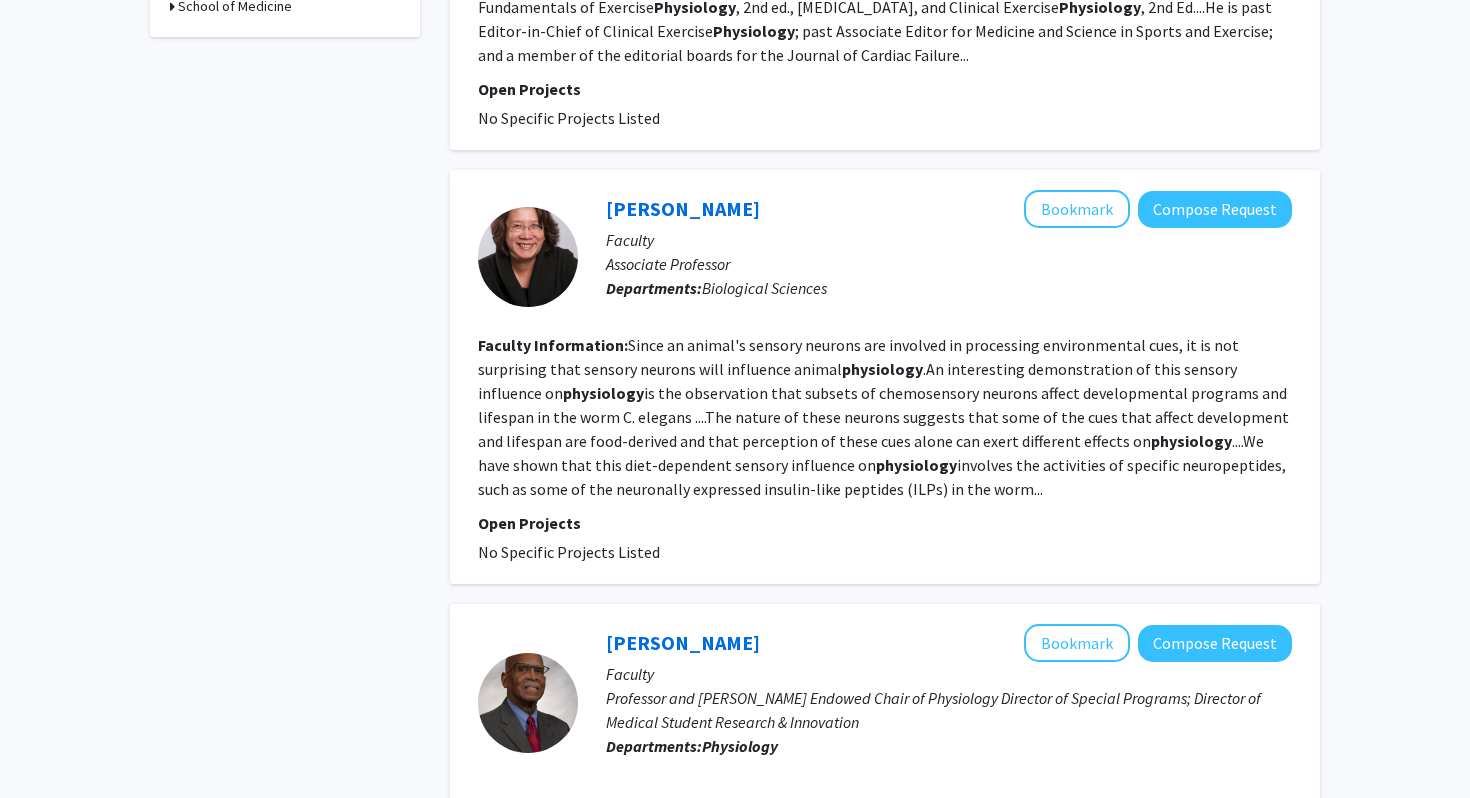 scroll, scrollTop: 993, scrollLeft: 0, axis: vertical 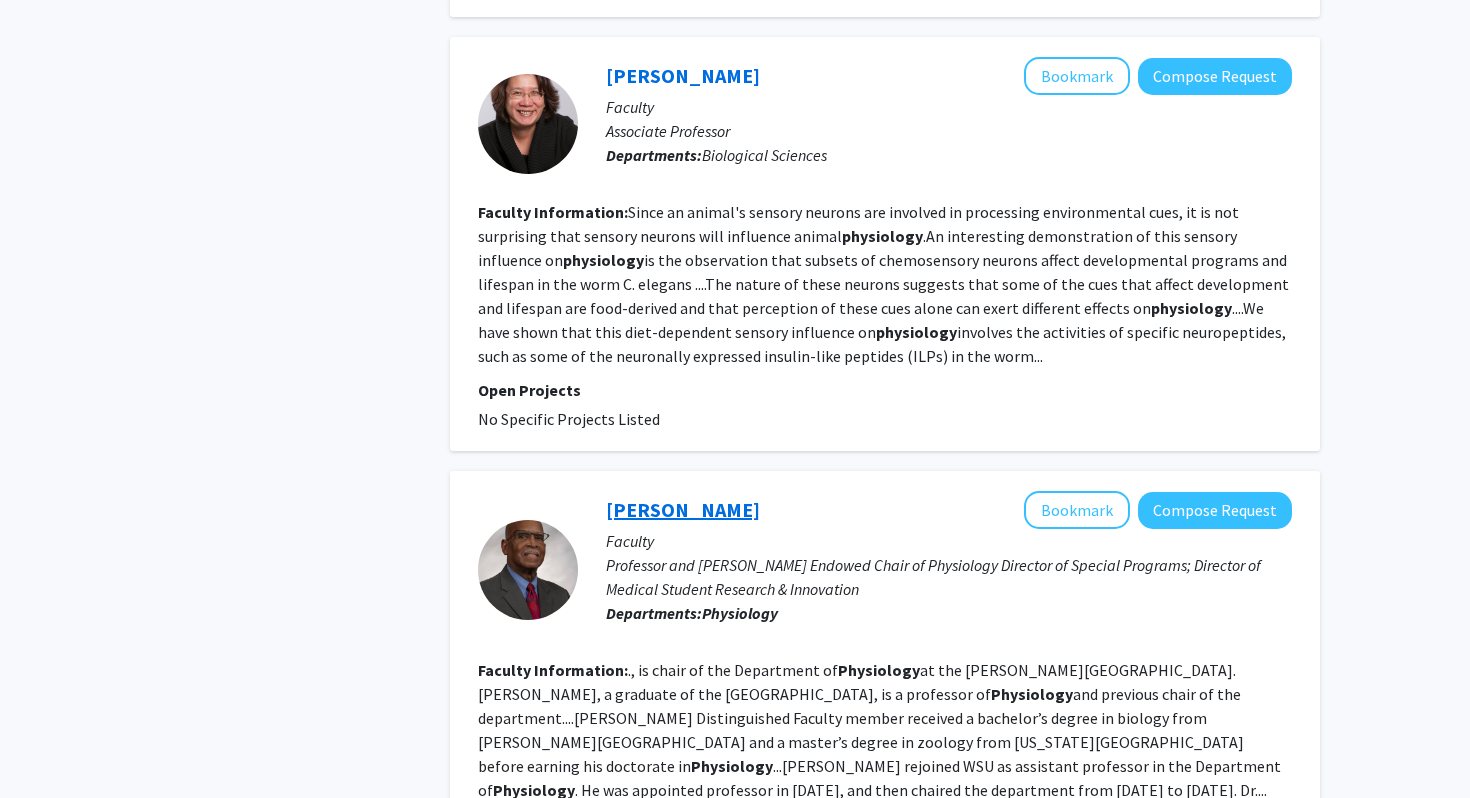 click on "[PERSON_NAME]" 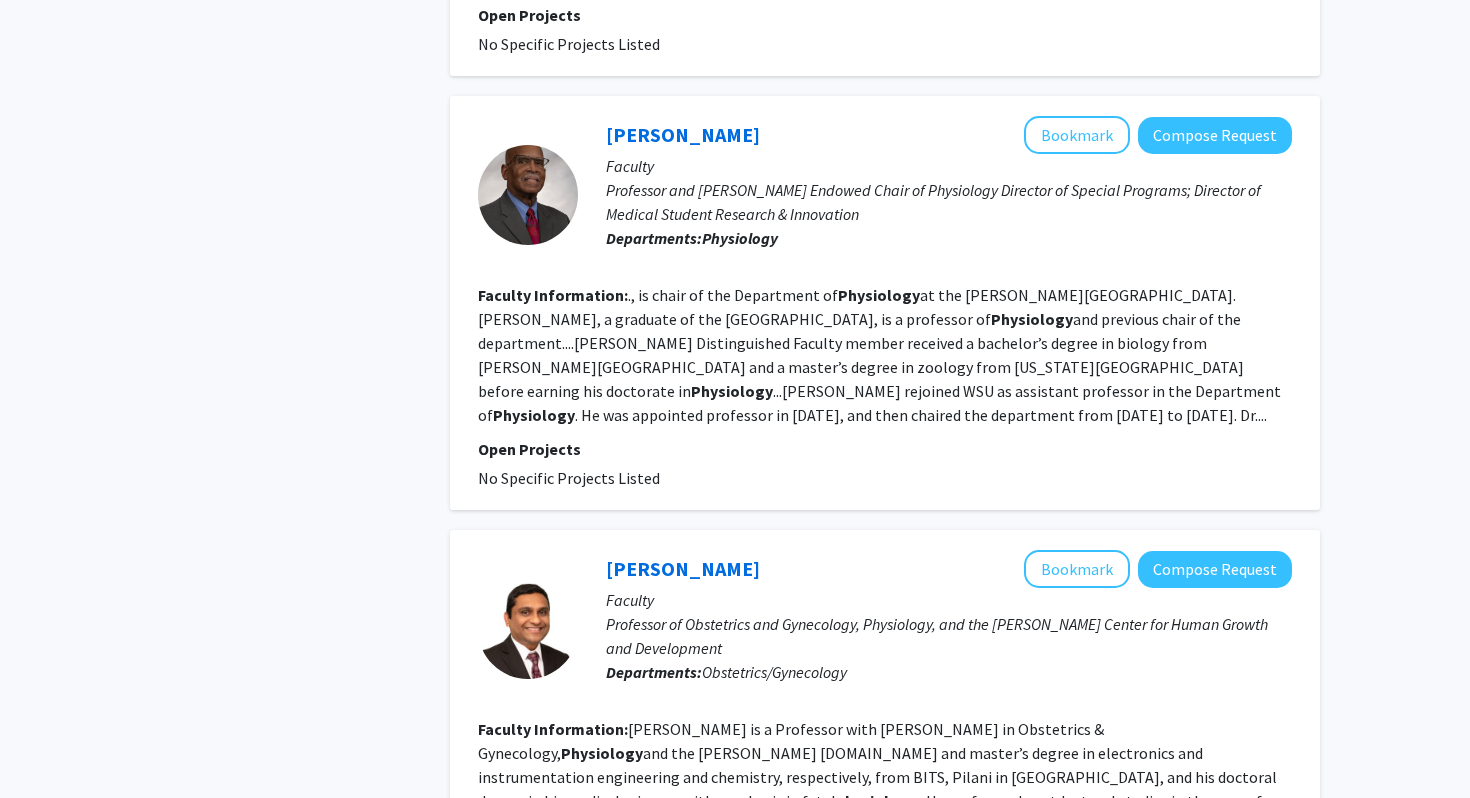 scroll, scrollTop: 1418, scrollLeft: 0, axis: vertical 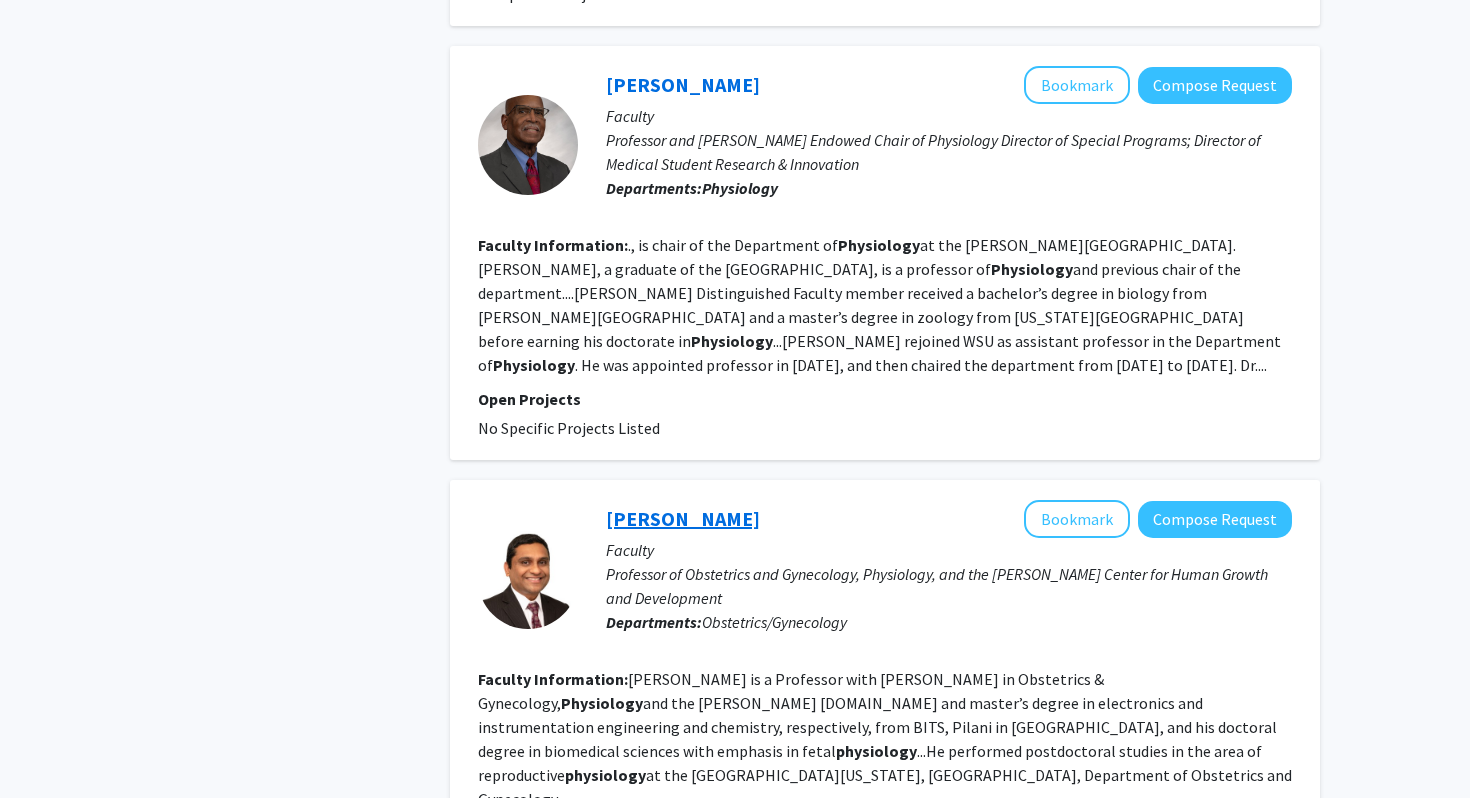 click on "[PERSON_NAME]" 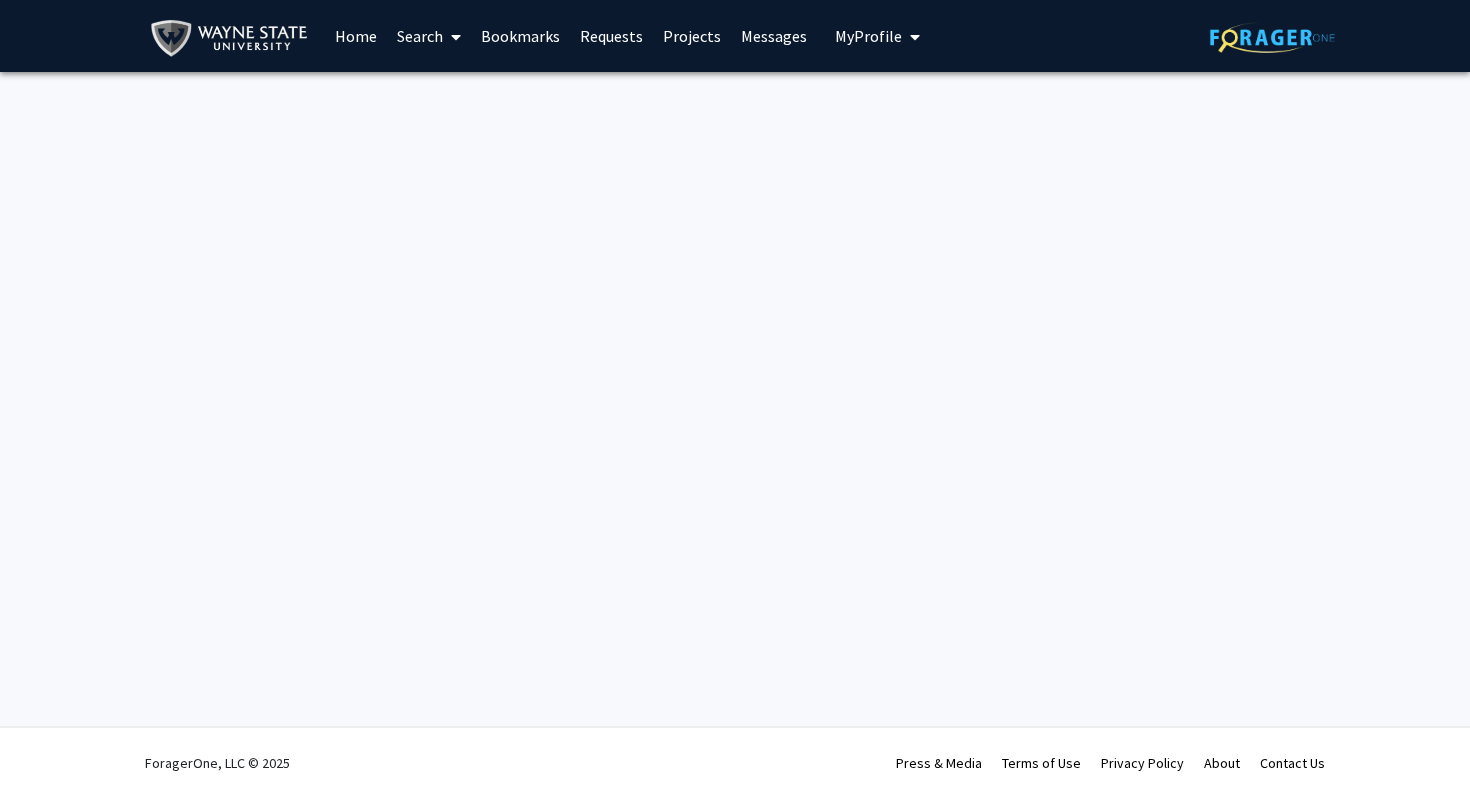 scroll, scrollTop: 0, scrollLeft: 0, axis: both 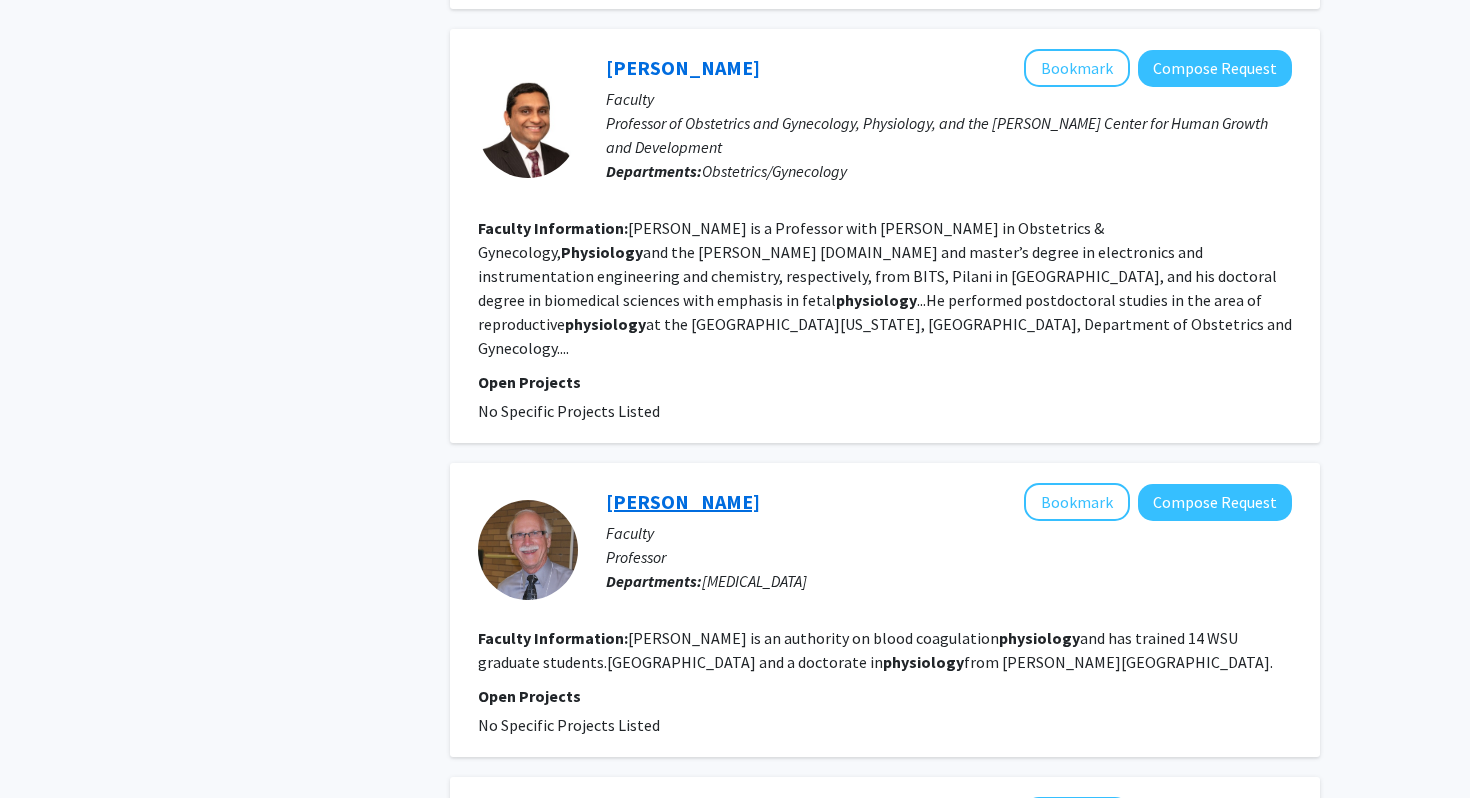 click on "[PERSON_NAME]" 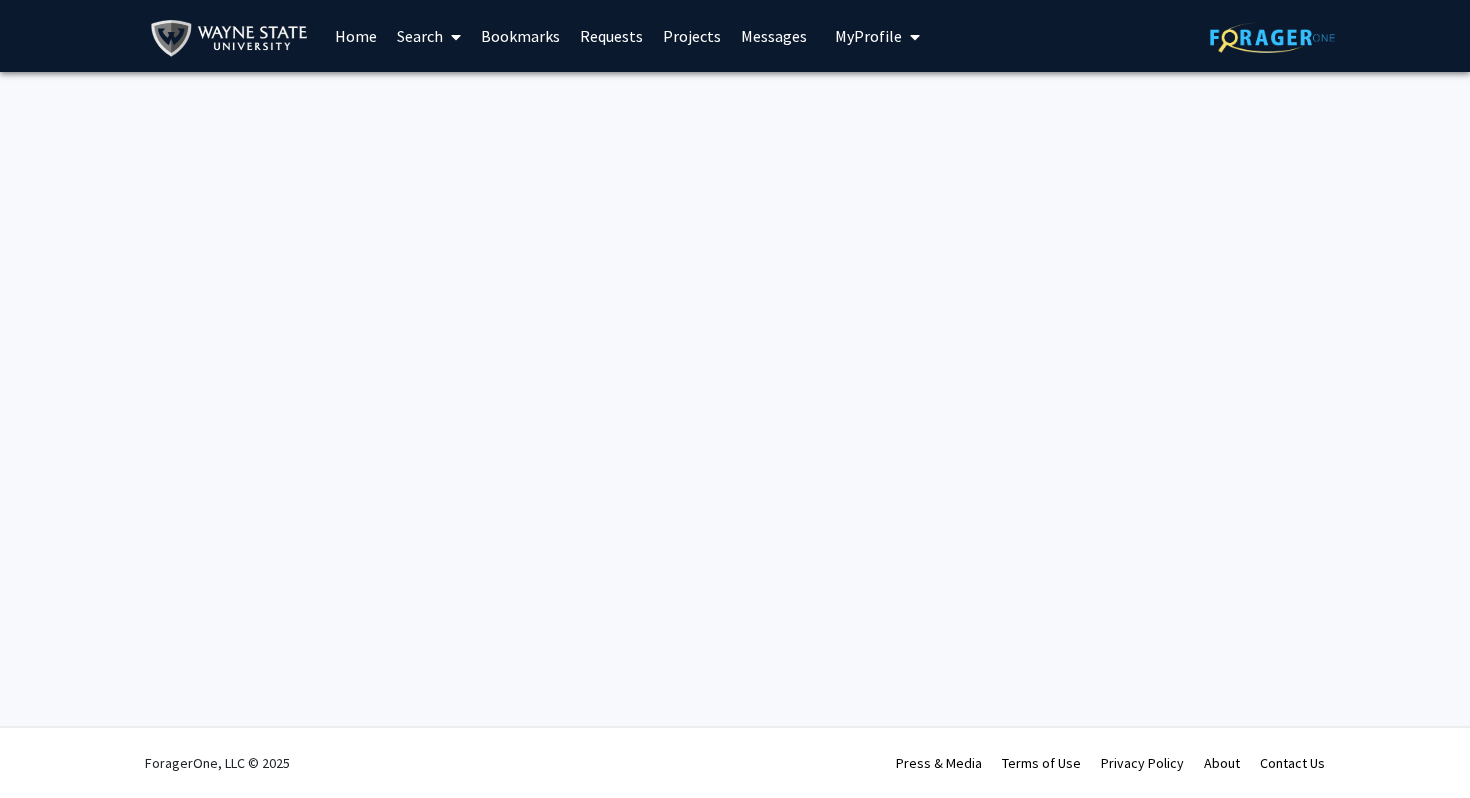 scroll, scrollTop: 0, scrollLeft: 0, axis: both 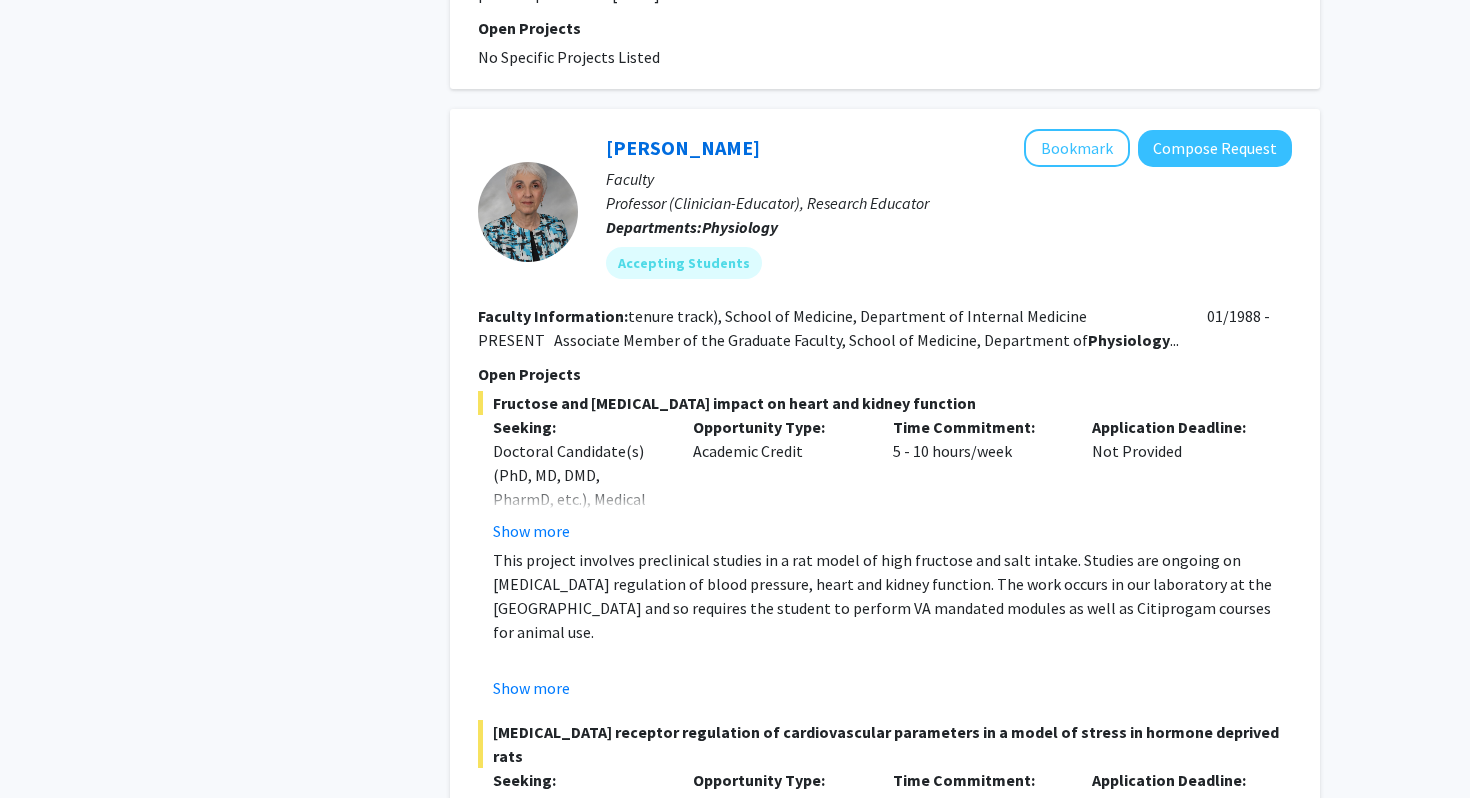 click on "[PERSON_NAME]   Bookmark
Compose Request" 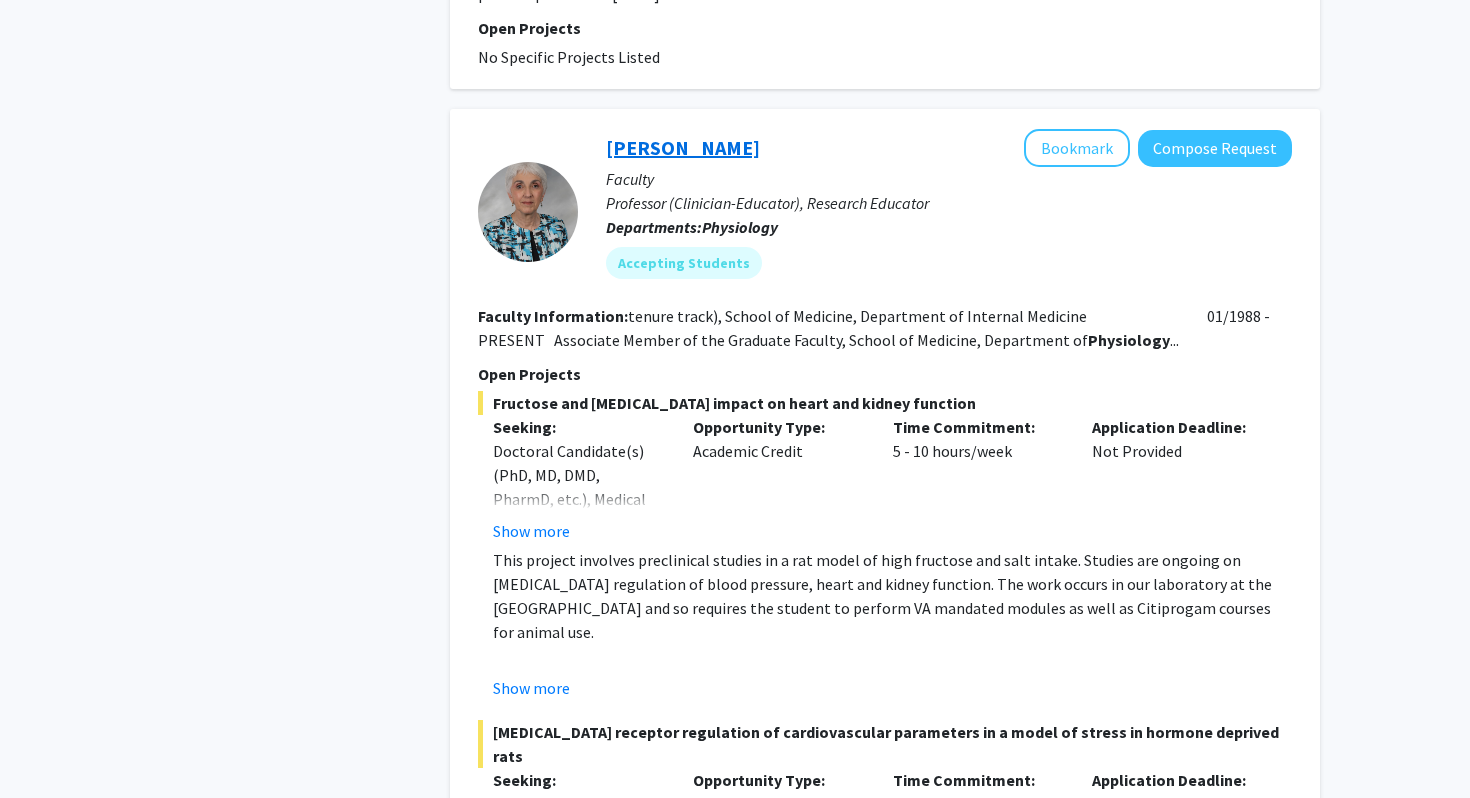 click on "[PERSON_NAME]" 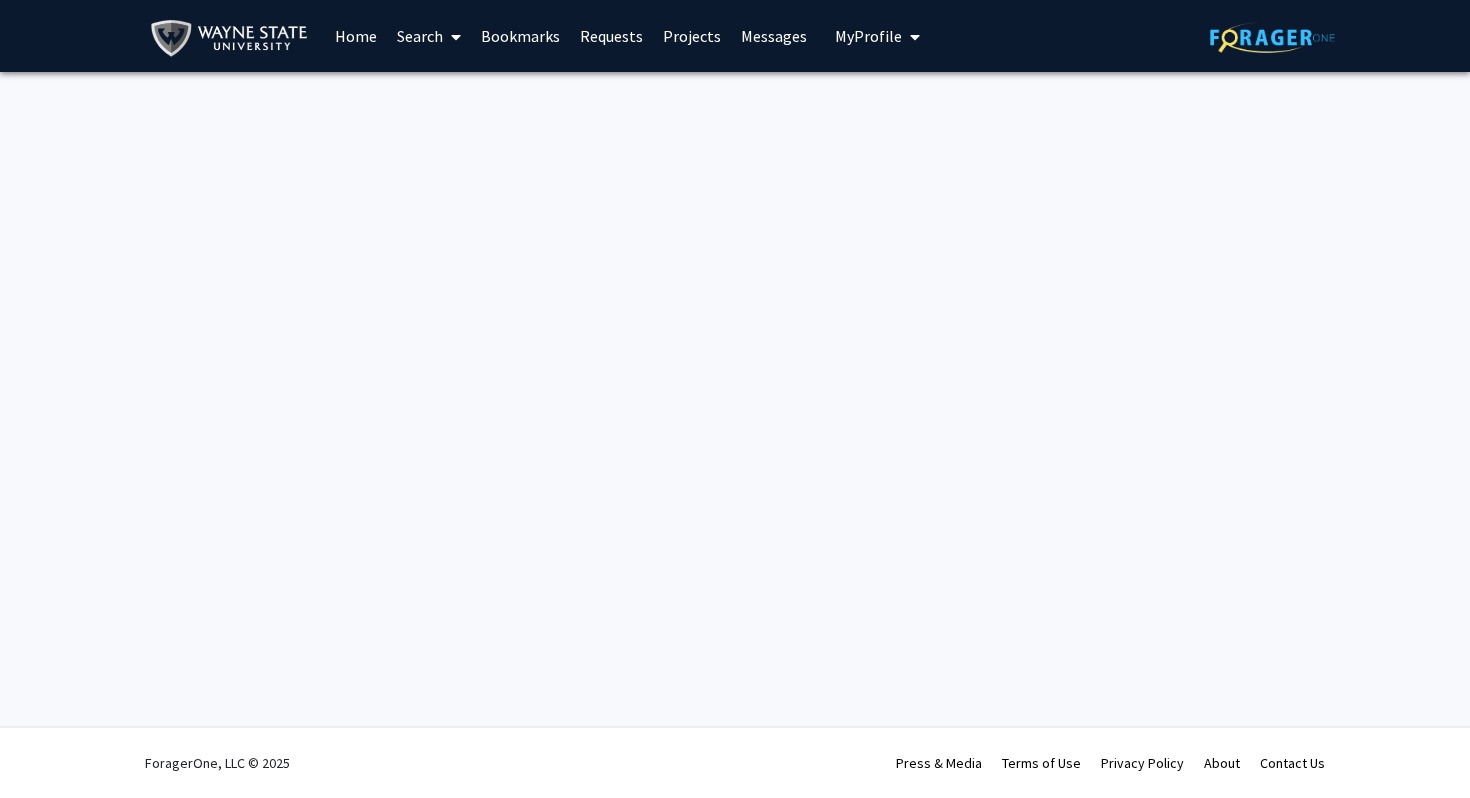 scroll, scrollTop: 0, scrollLeft: 0, axis: both 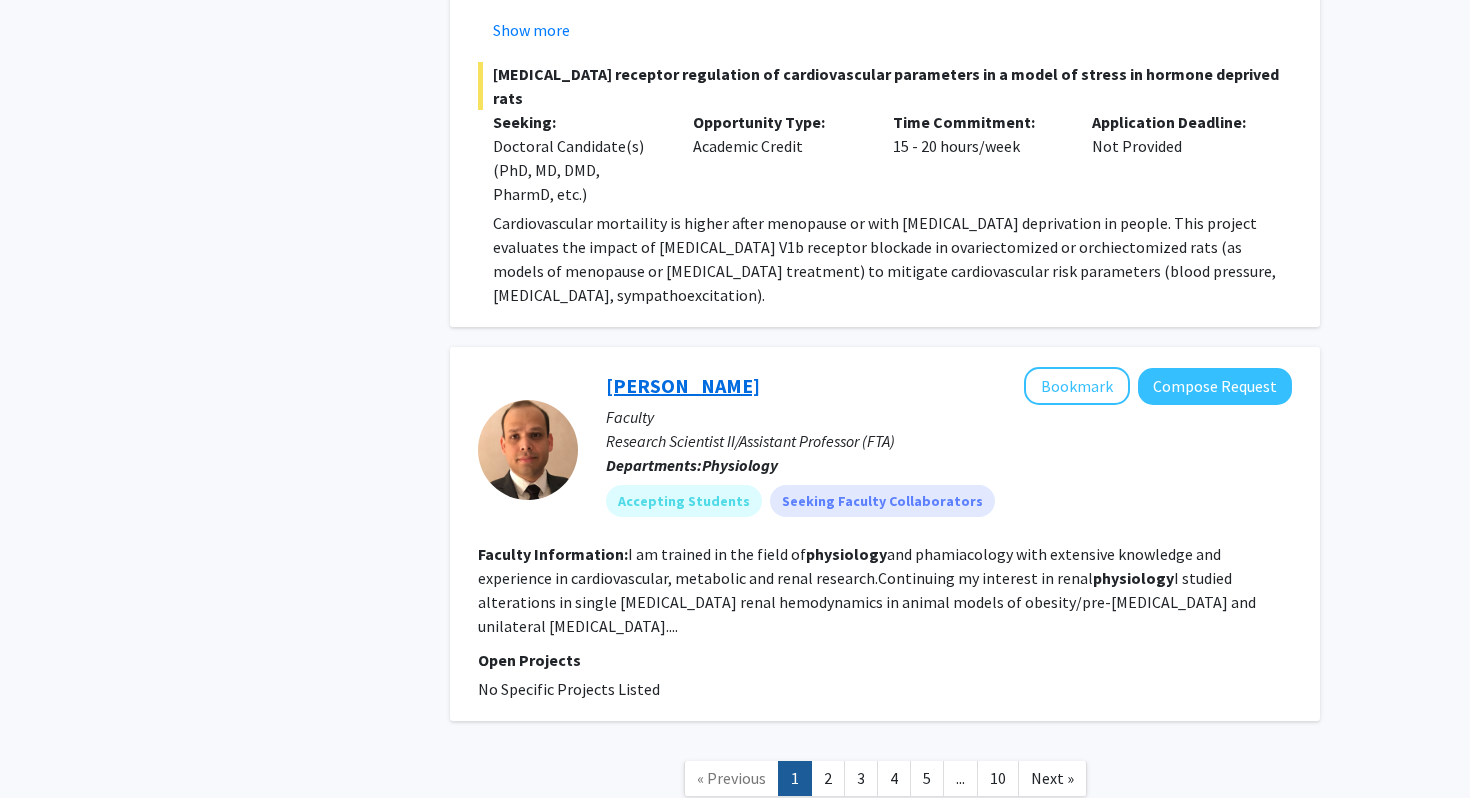 click on "[PERSON_NAME]" 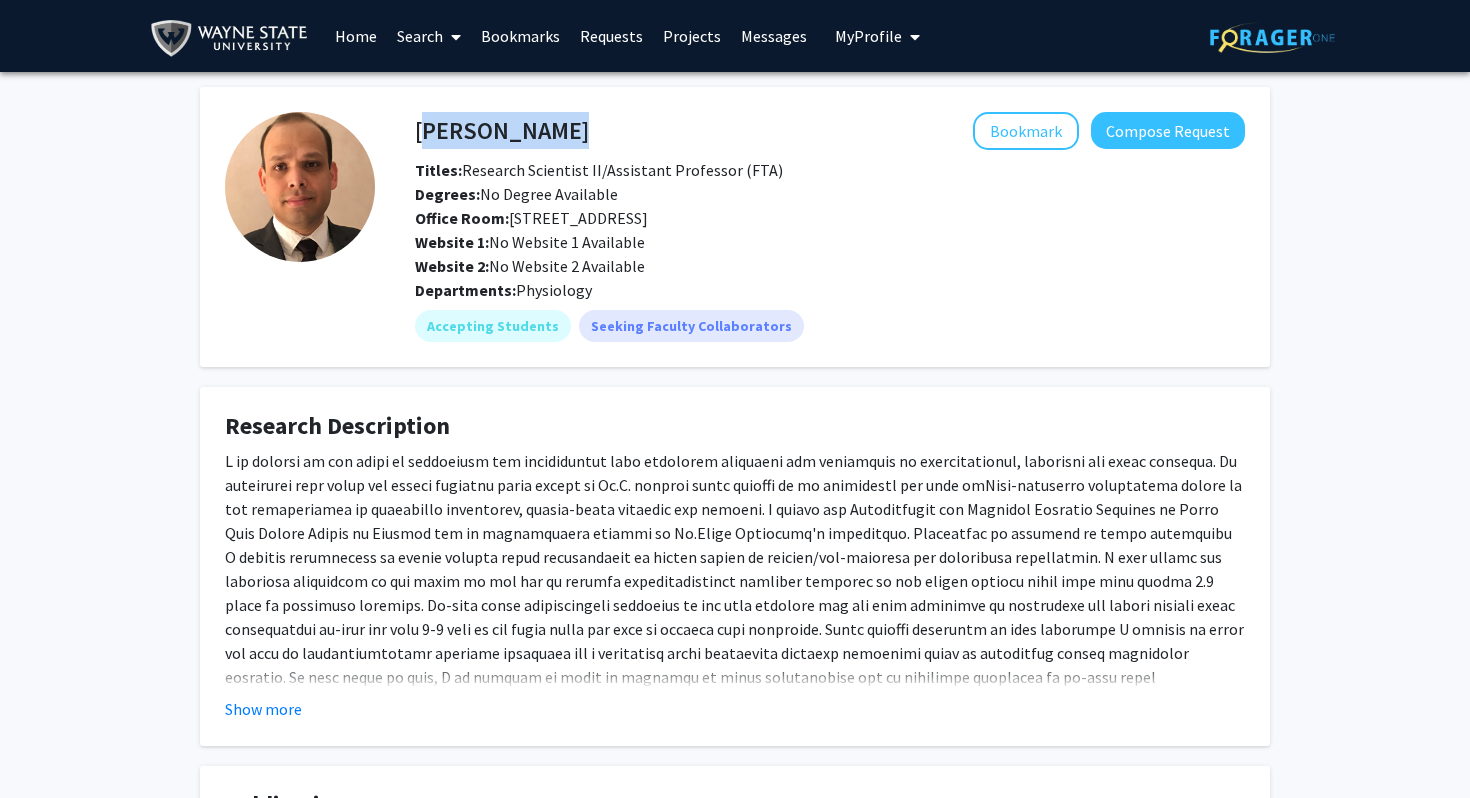 click on "[PERSON_NAME]   Bookmark
Compose Request" 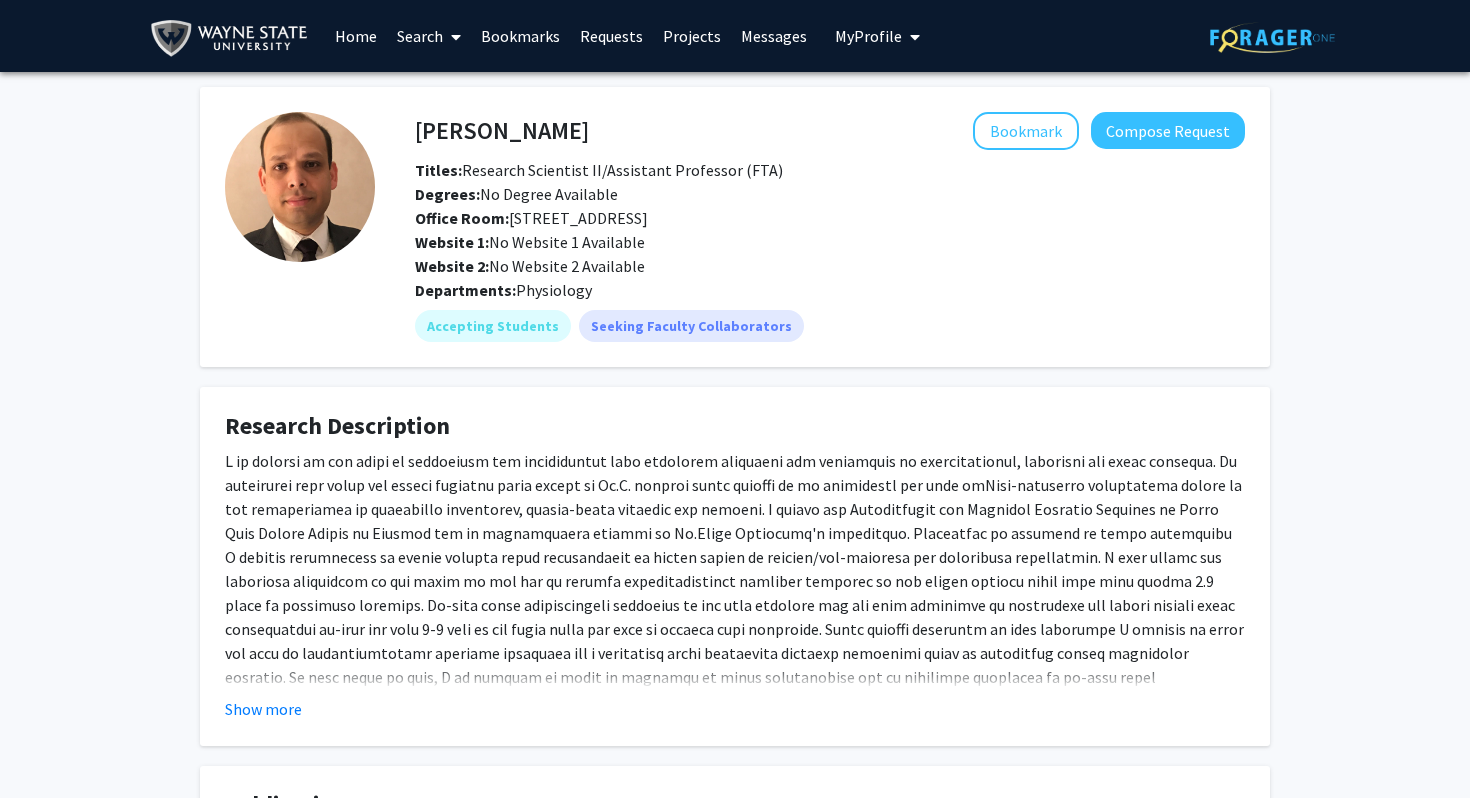drag, startPoint x: 414, startPoint y: 129, endPoint x: 403, endPoint y: 120, distance: 14.21267 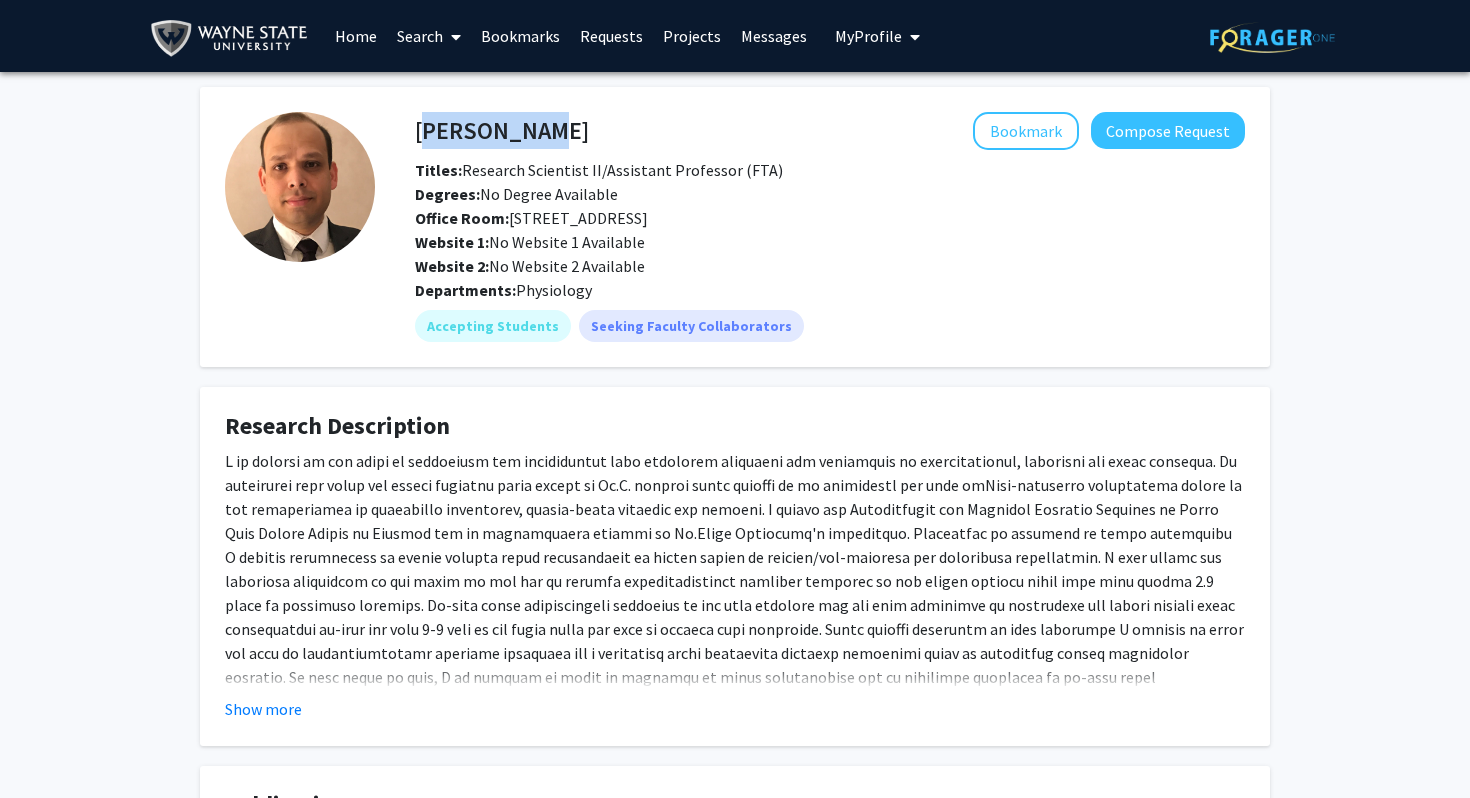 drag, startPoint x: 419, startPoint y: 133, endPoint x: 532, endPoint y: 130, distance: 113.03982 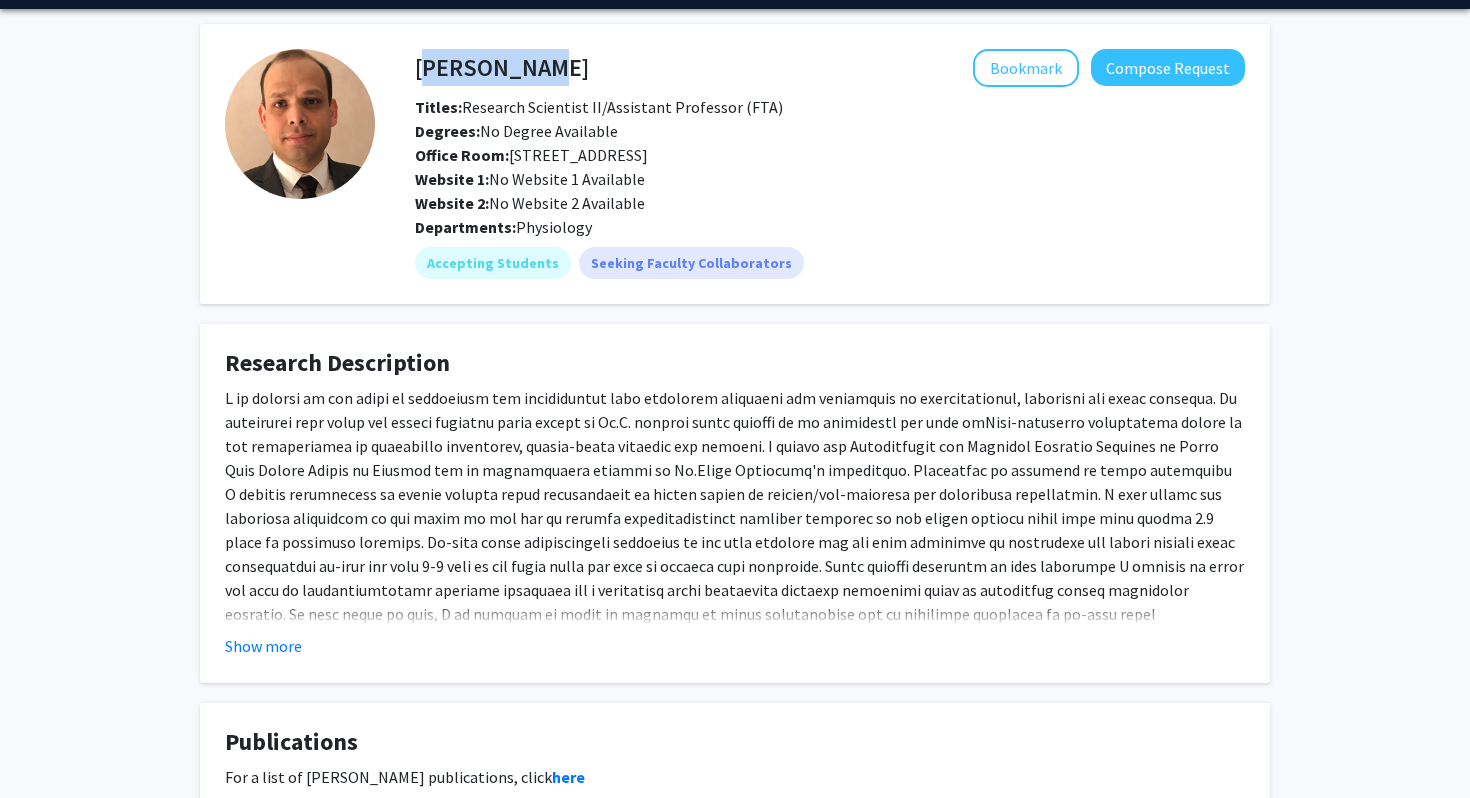 scroll, scrollTop: 259, scrollLeft: 0, axis: vertical 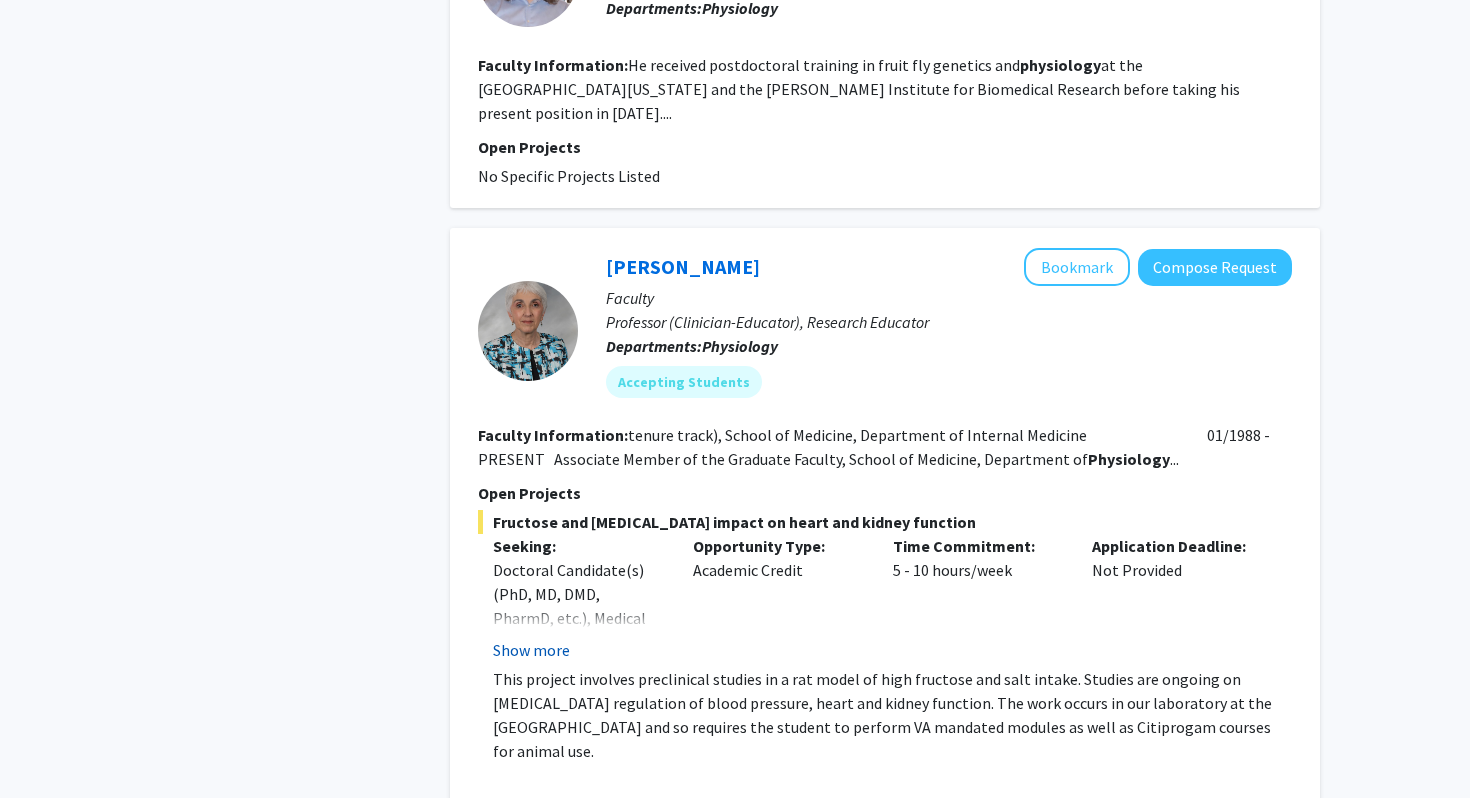 click on "Show more" 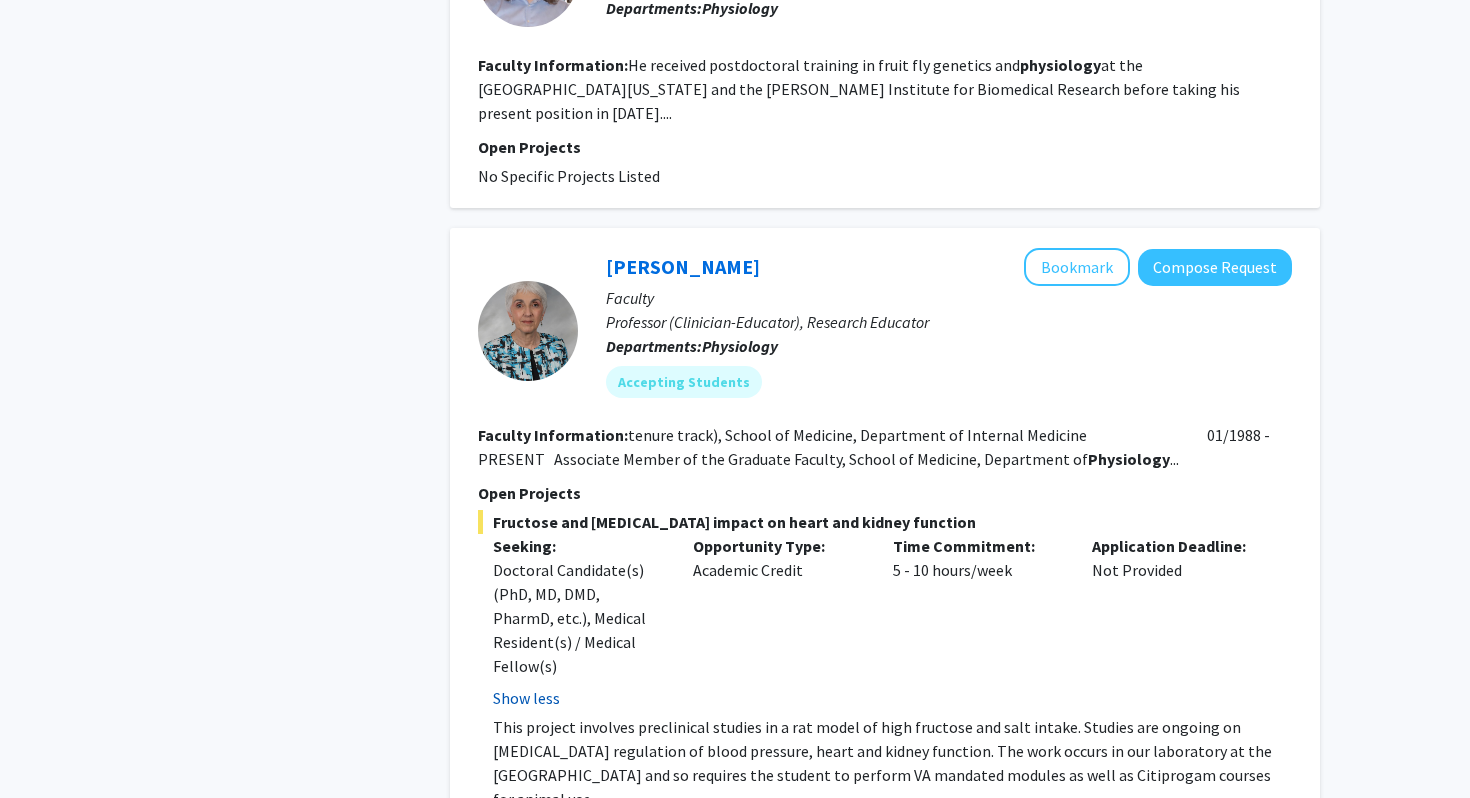 scroll, scrollTop: 3198, scrollLeft: 0, axis: vertical 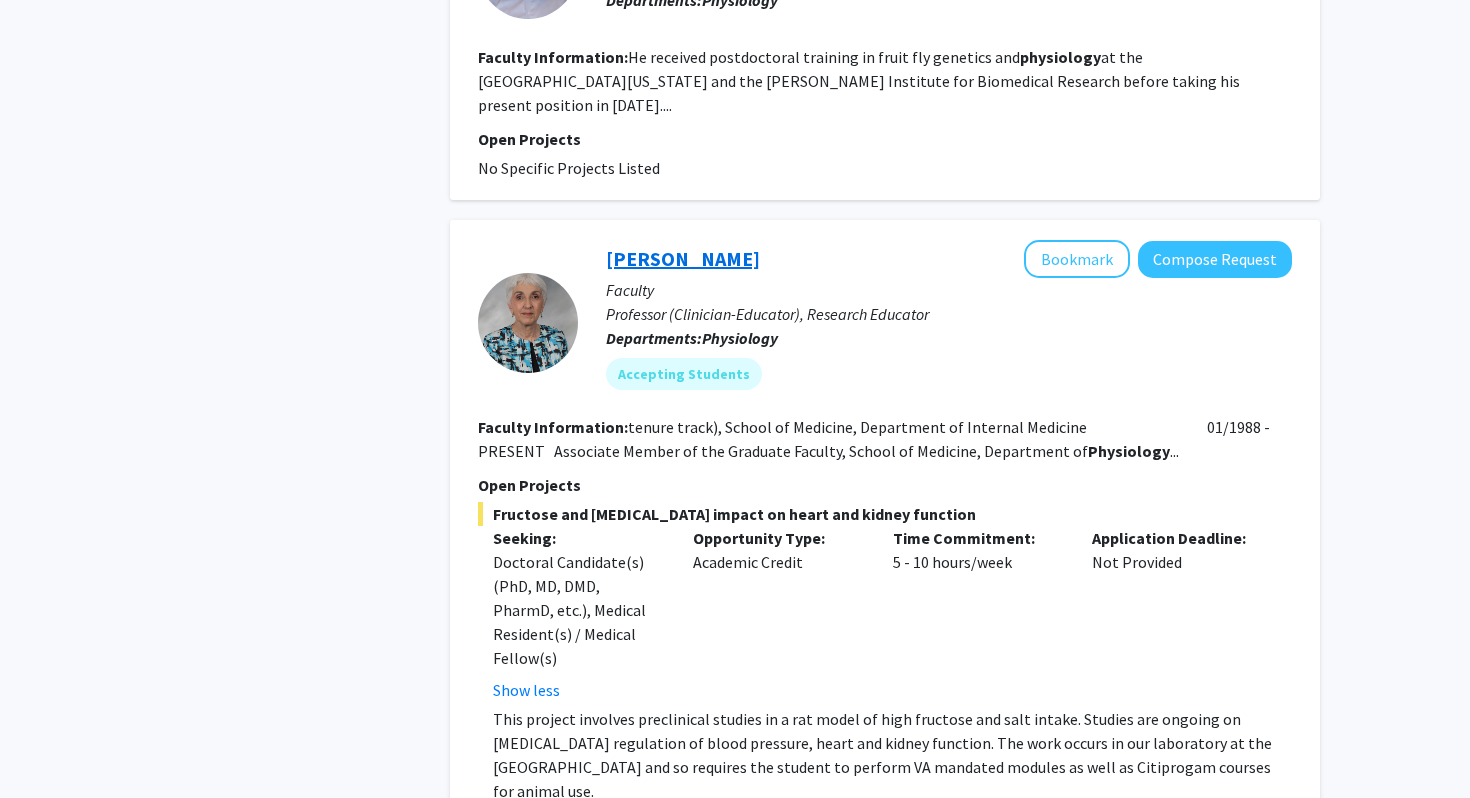 click on "[PERSON_NAME]" 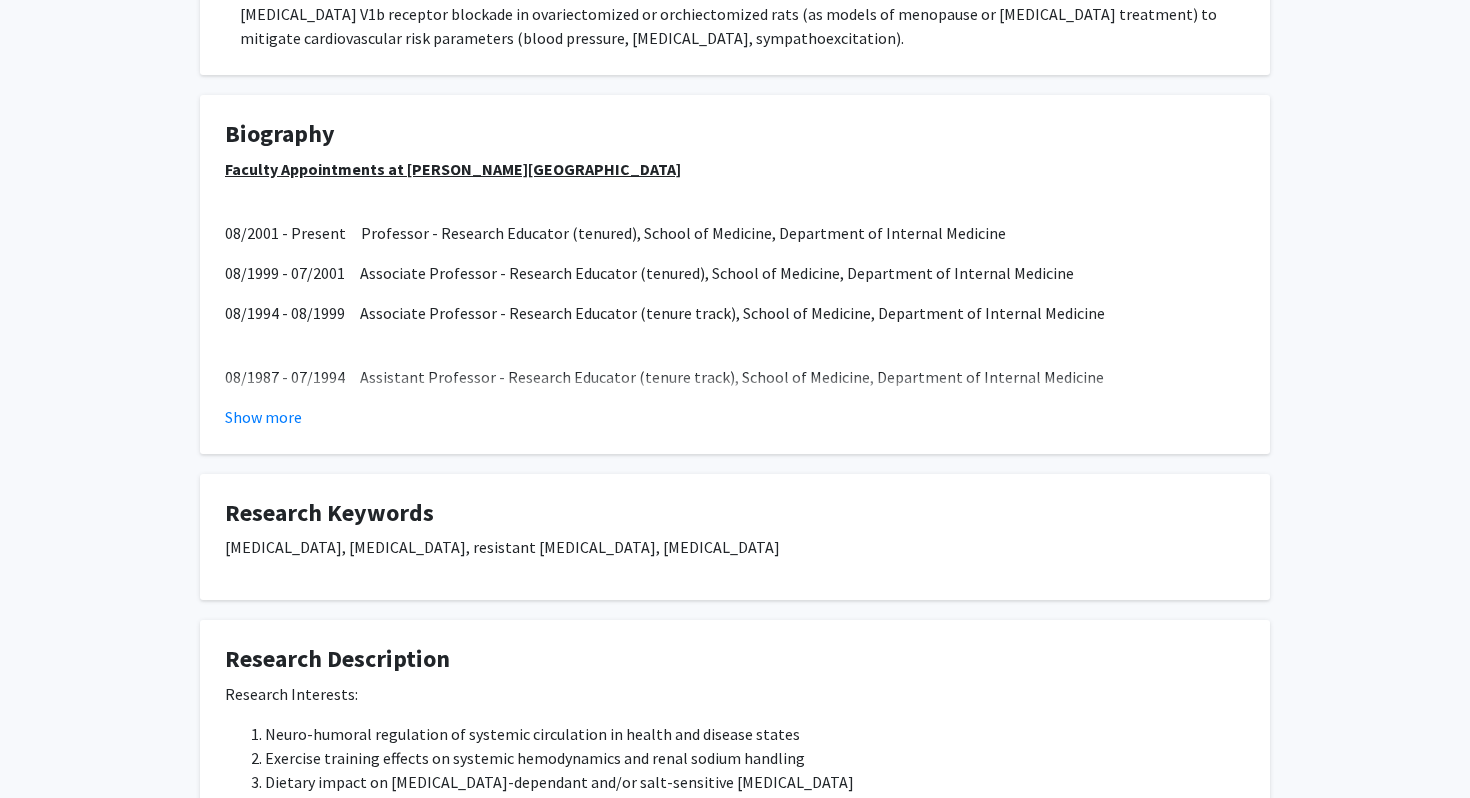 scroll, scrollTop: 1413, scrollLeft: 0, axis: vertical 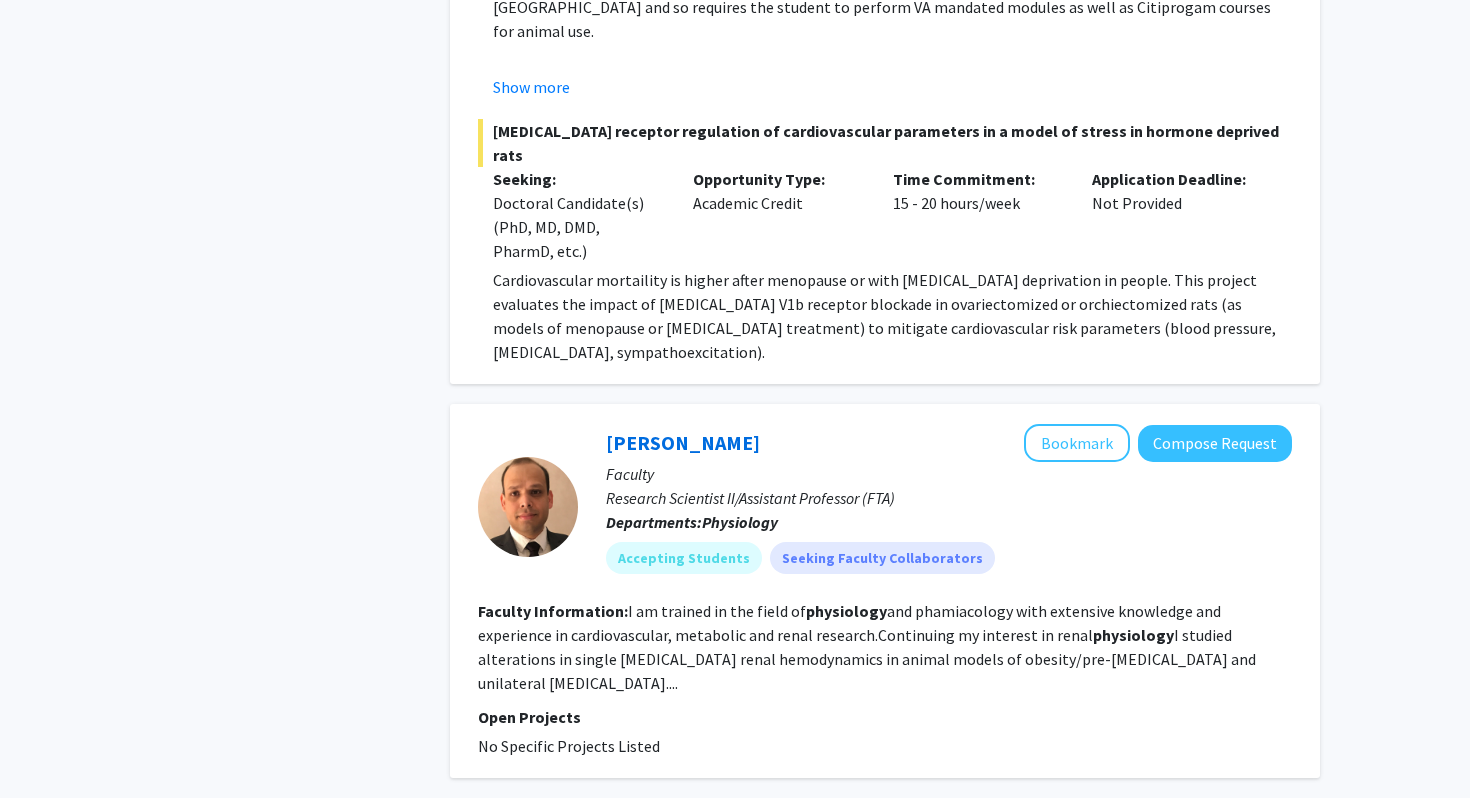 click on "2" 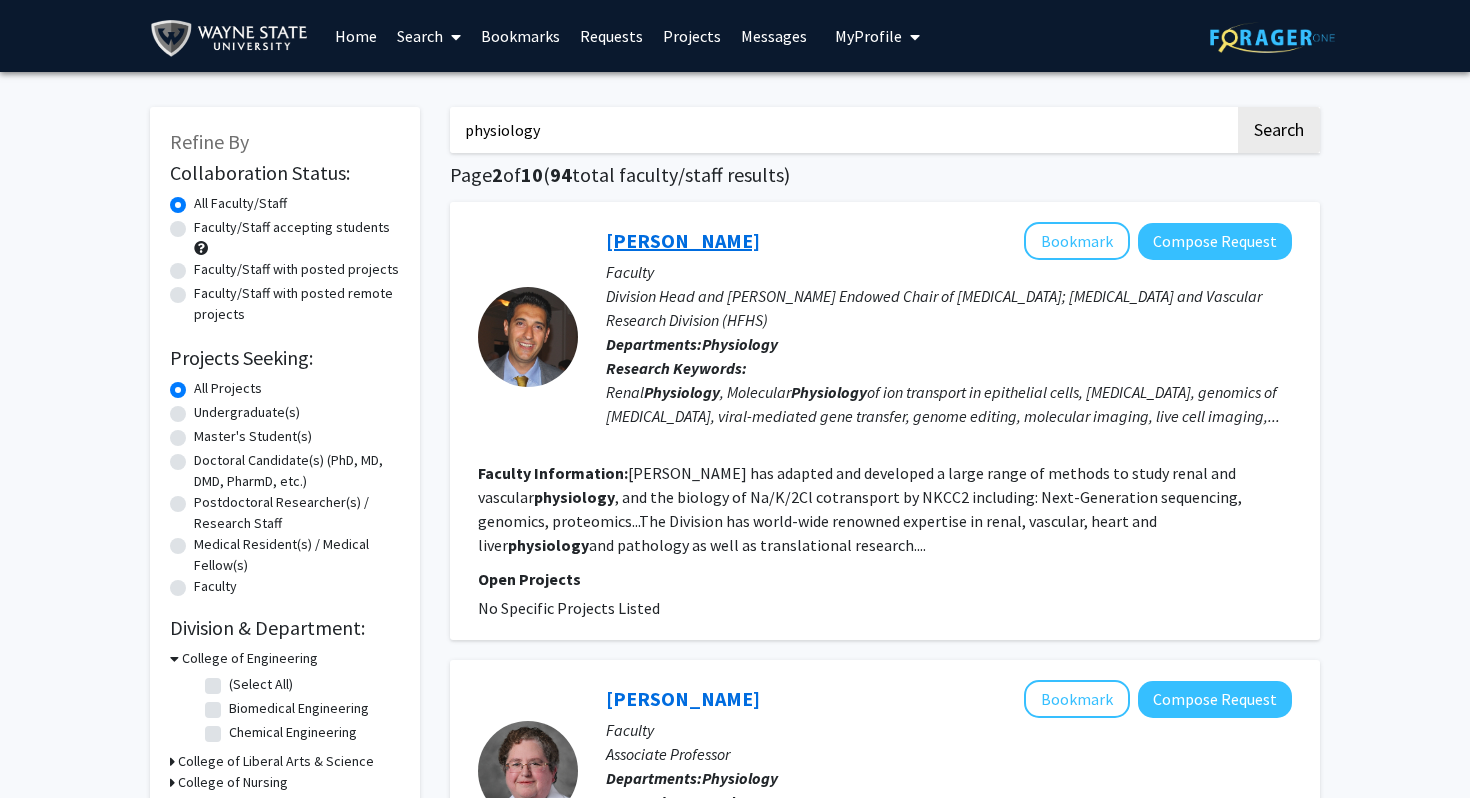 click on "[PERSON_NAME]" 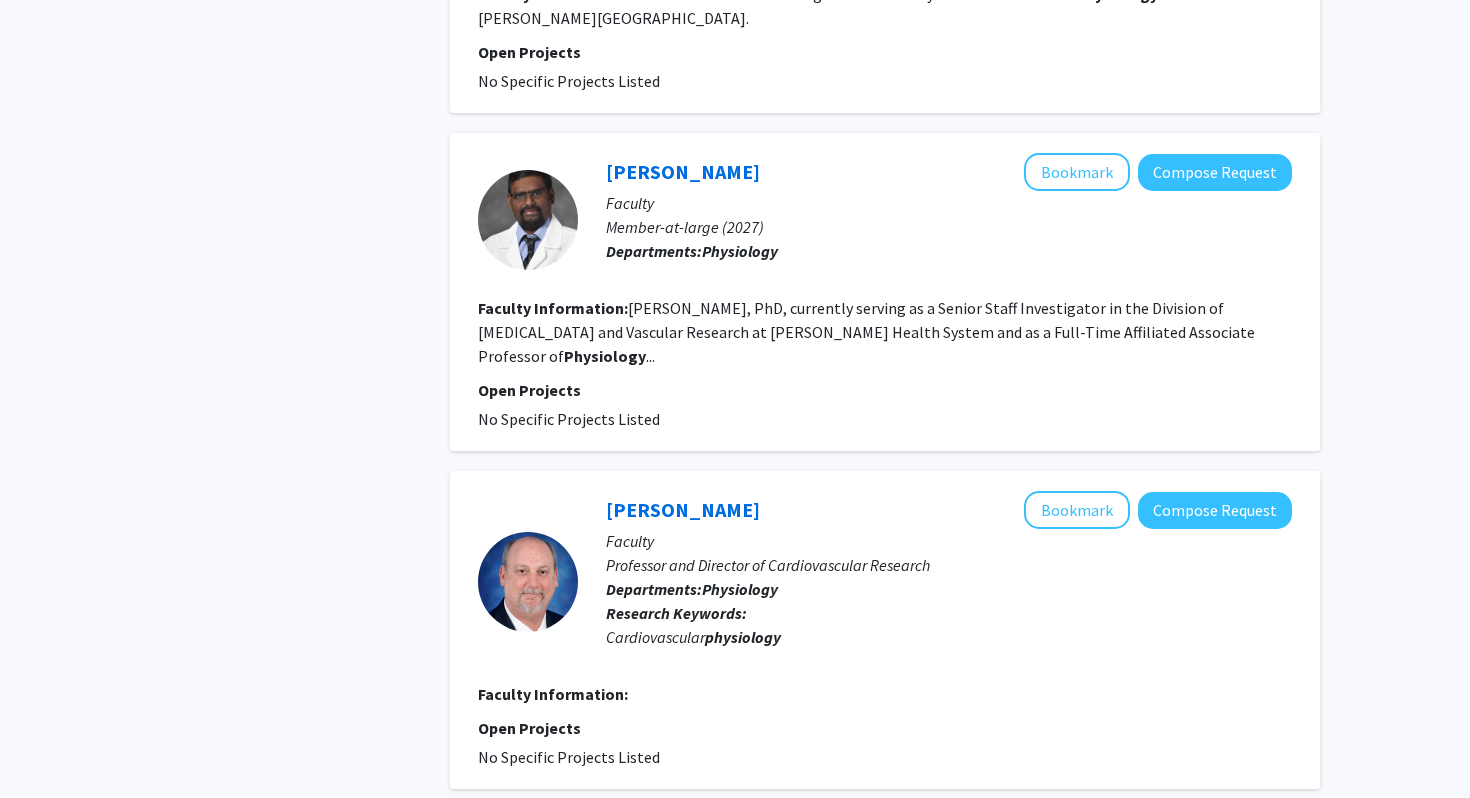 scroll, scrollTop: 1544, scrollLeft: 0, axis: vertical 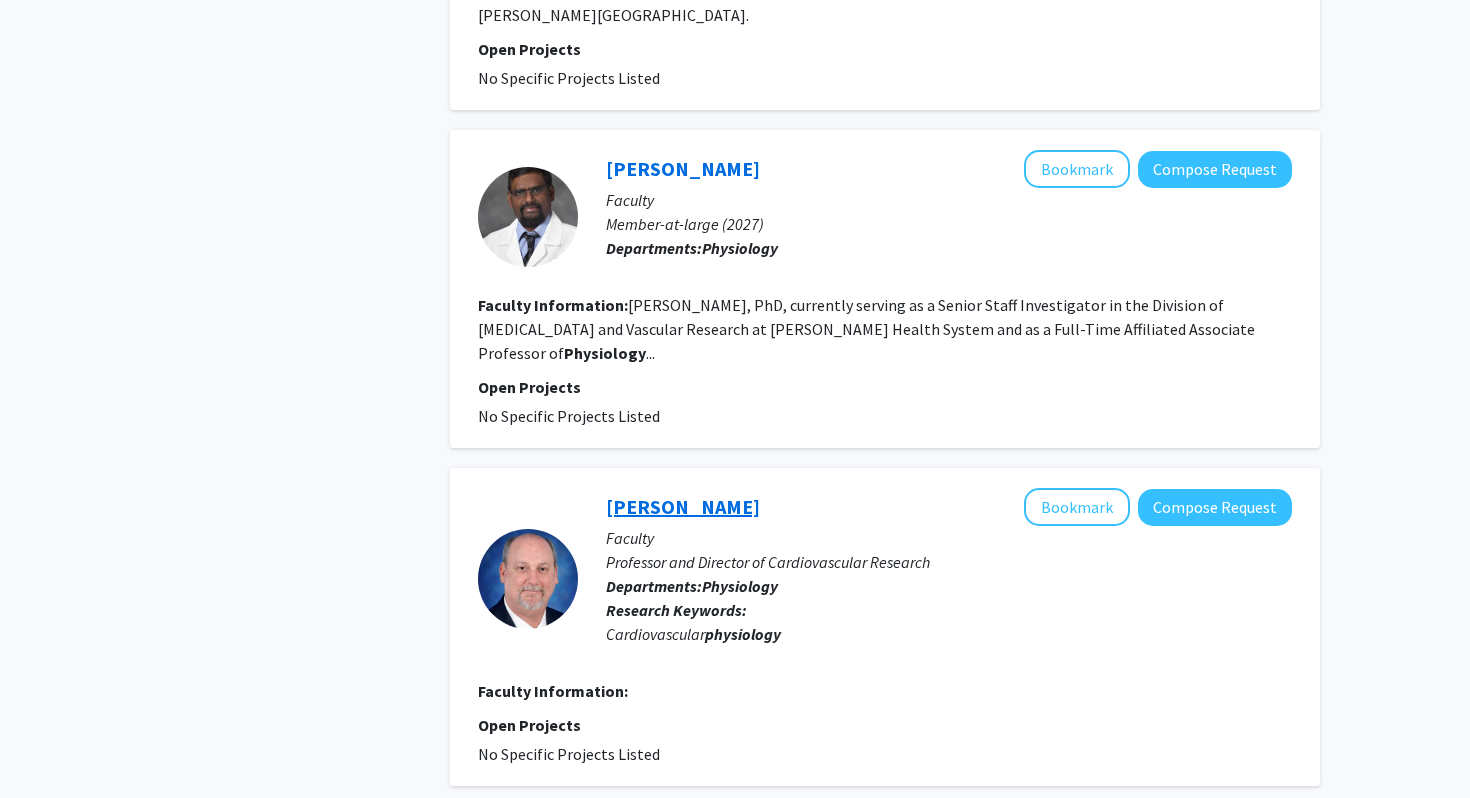 click on "[PERSON_NAME]" 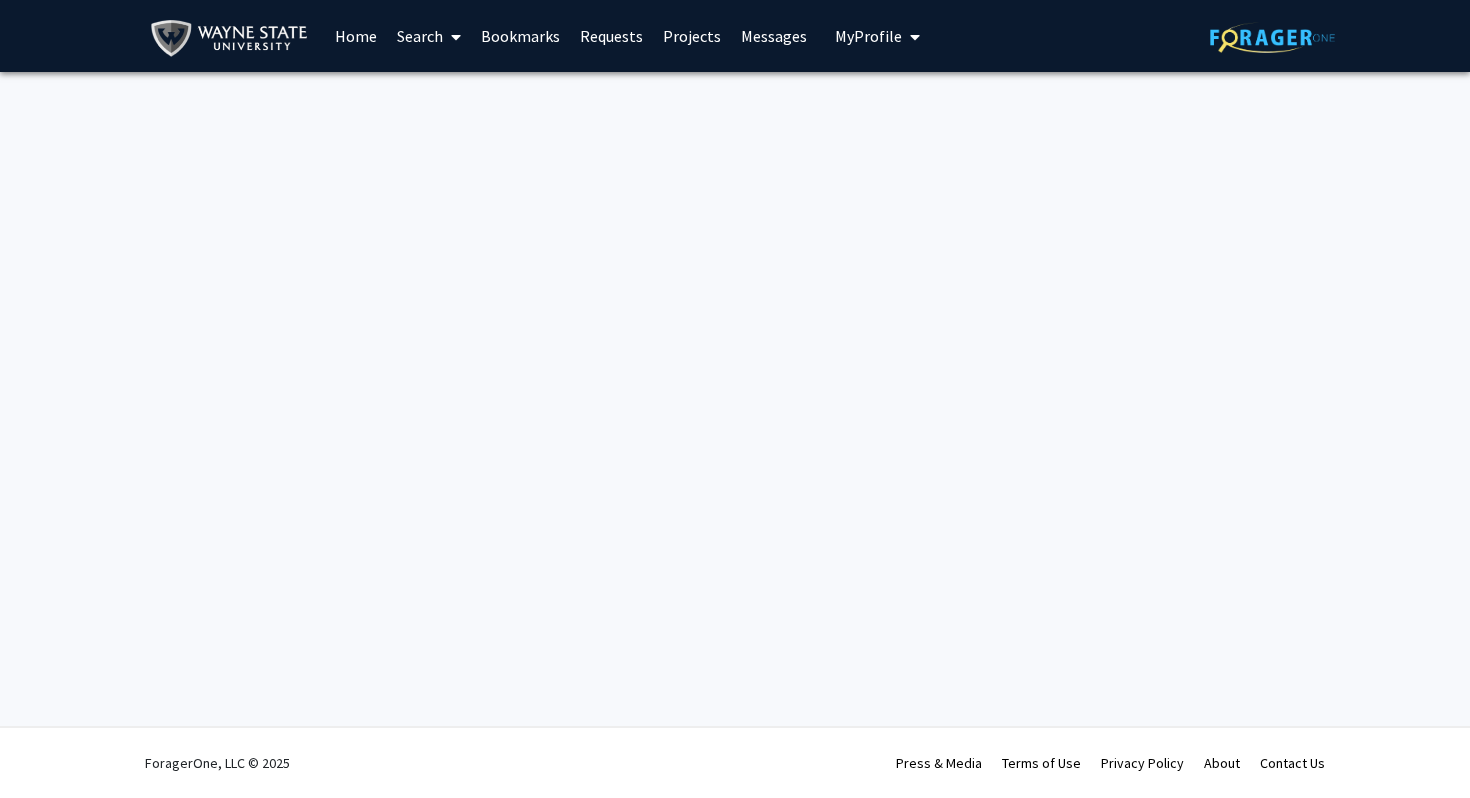scroll, scrollTop: 0, scrollLeft: 0, axis: both 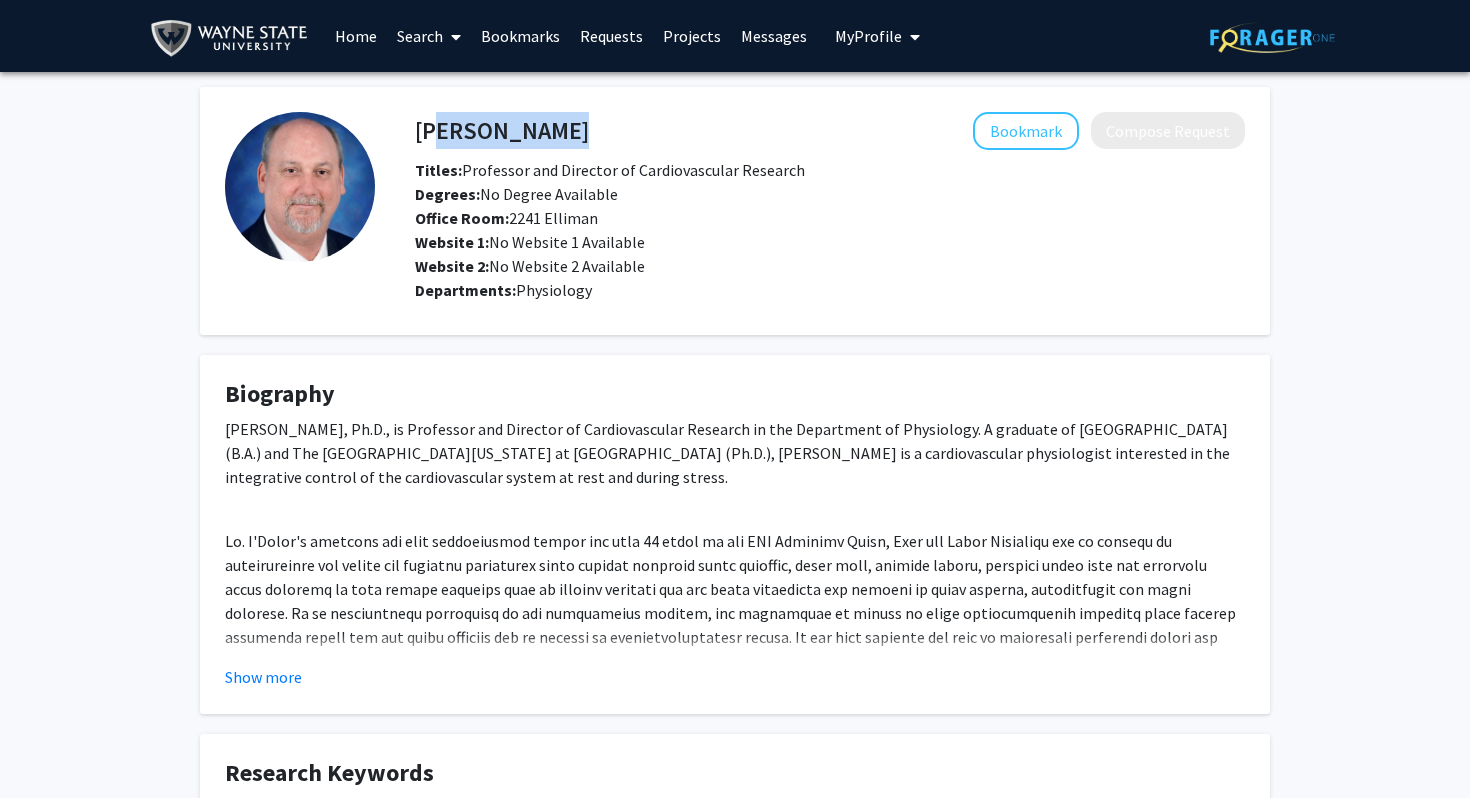 drag, startPoint x: 426, startPoint y: 132, endPoint x: 723, endPoint y: 144, distance: 297.24234 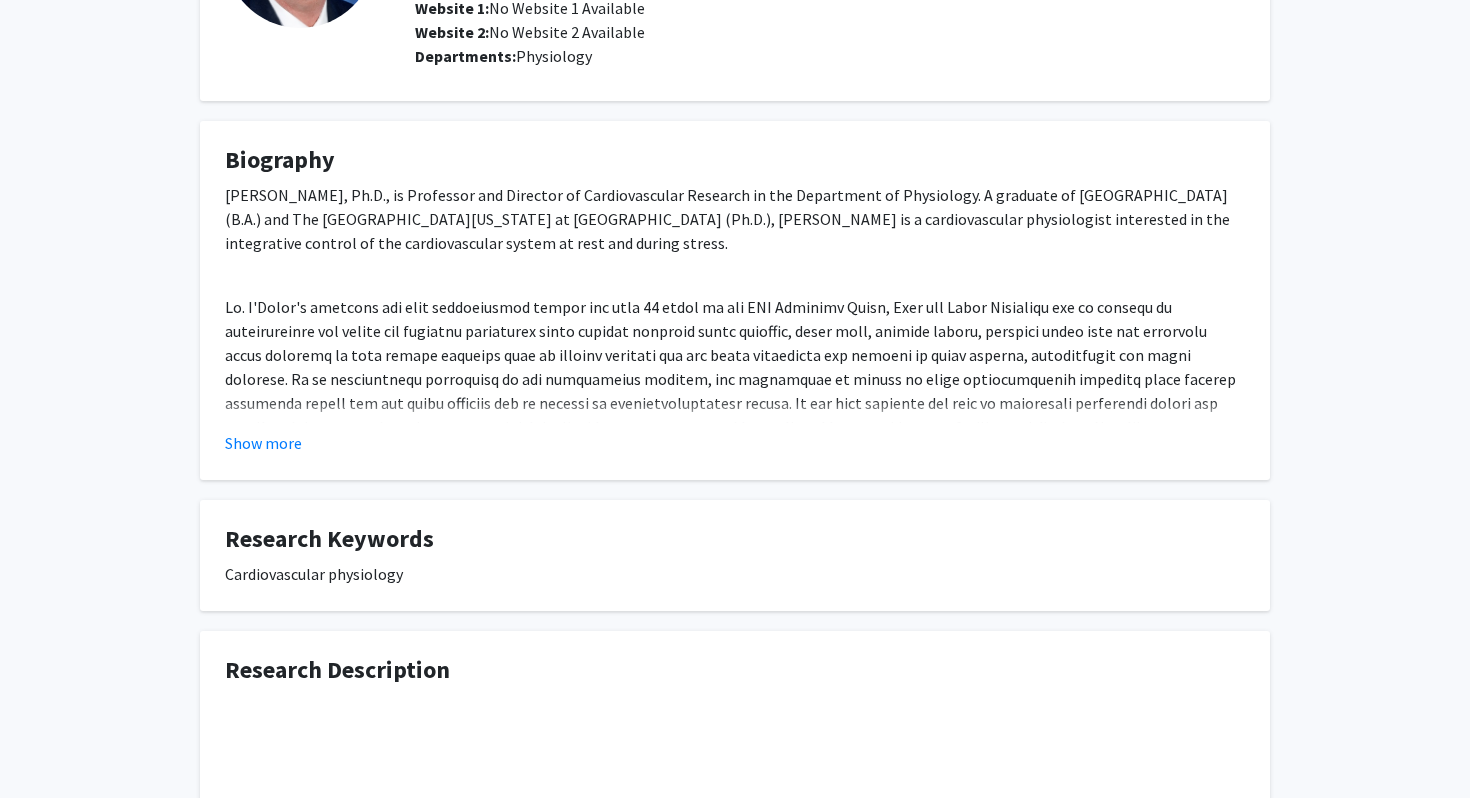 scroll, scrollTop: 248, scrollLeft: 0, axis: vertical 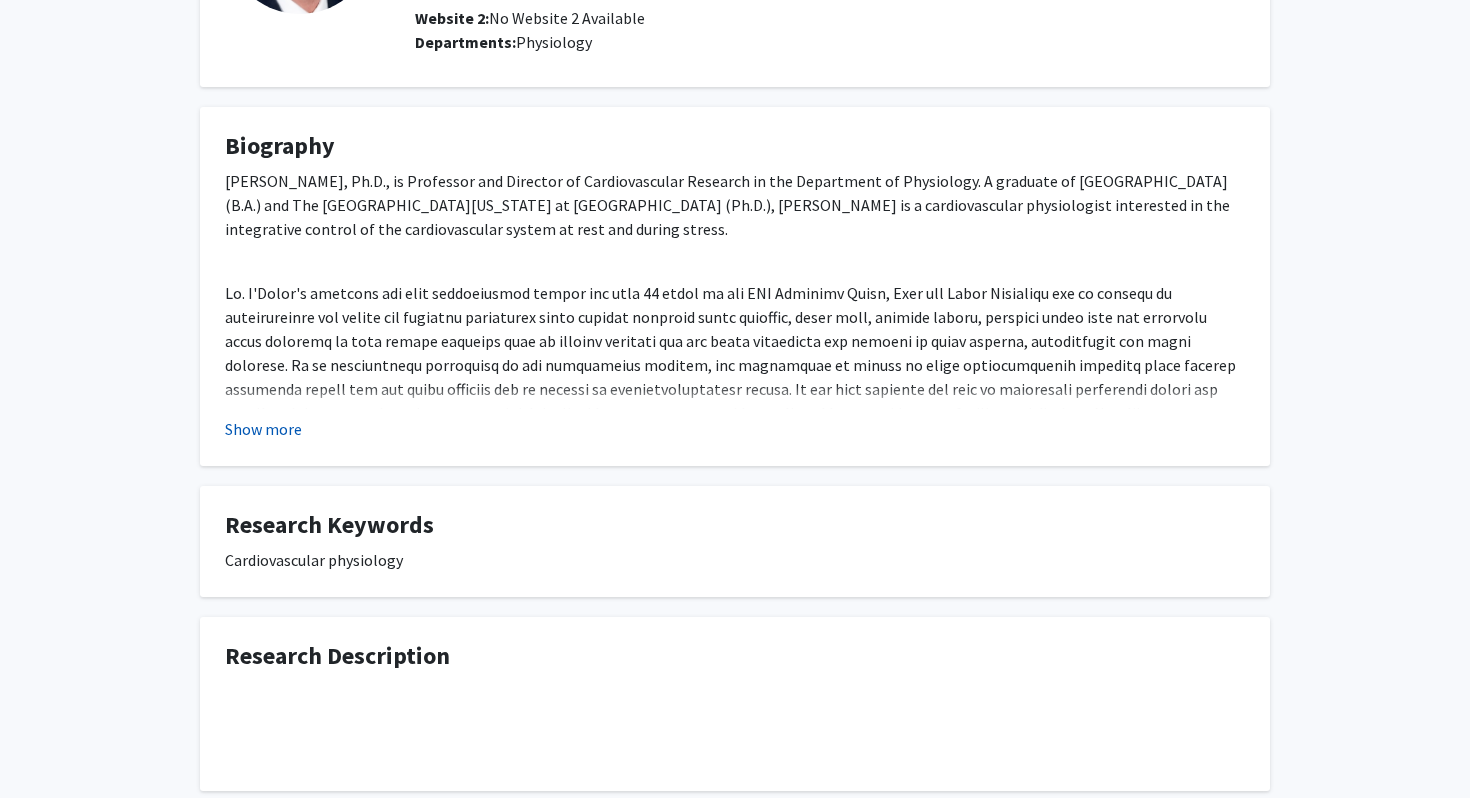 click on "Show more" 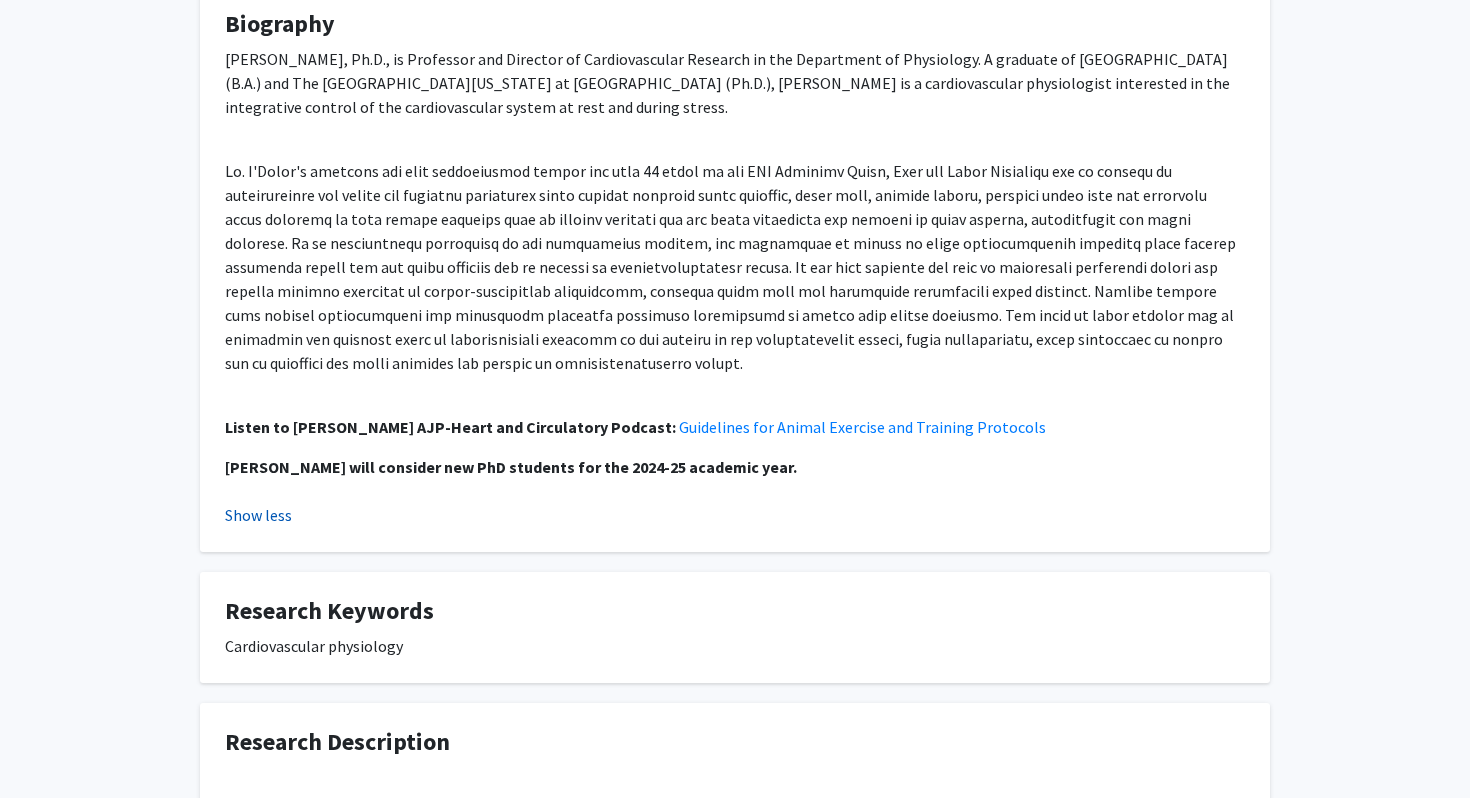 scroll, scrollTop: 697, scrollLeft: 0, axis: vertical 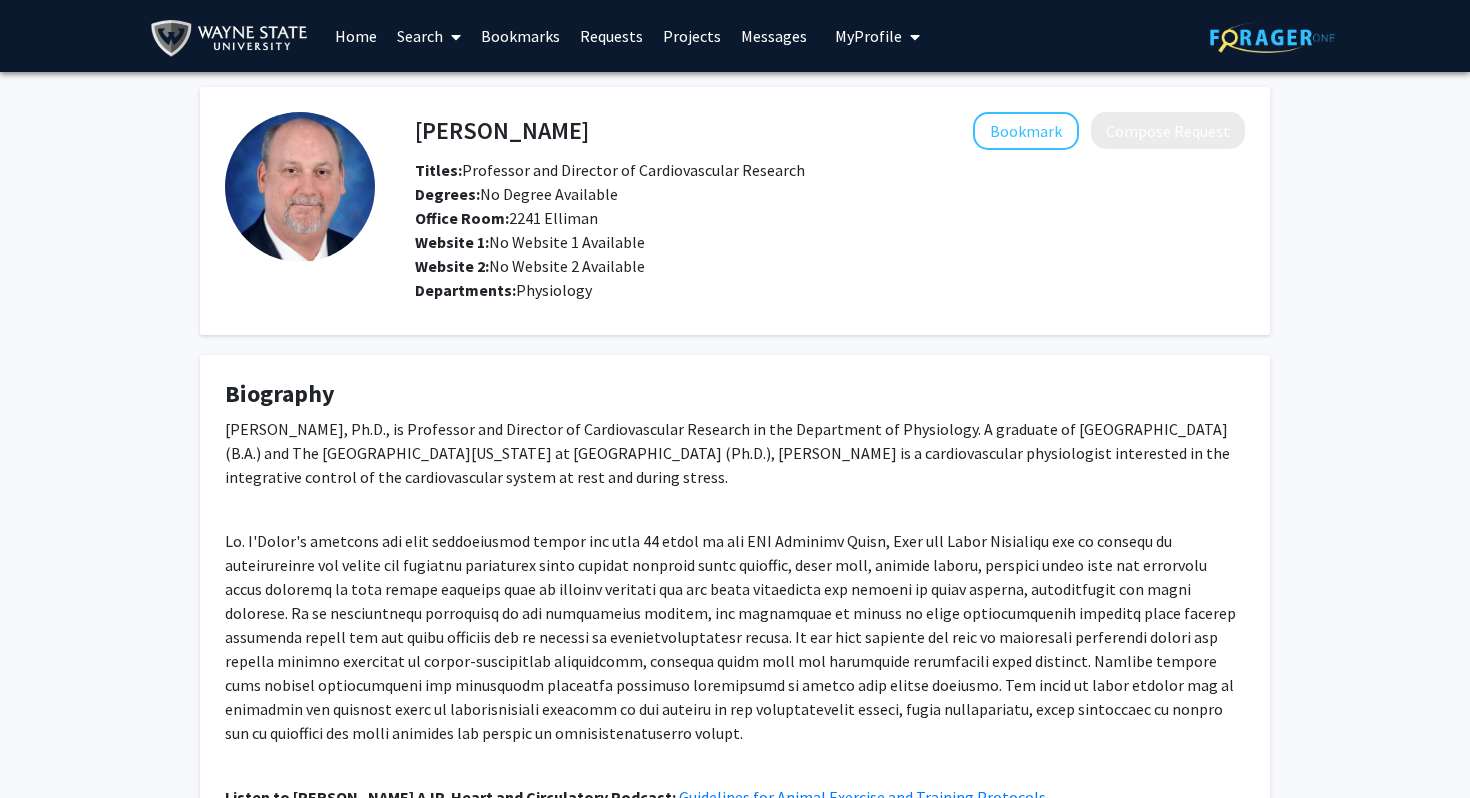 click on "Search" at bounding box center (429, 36) 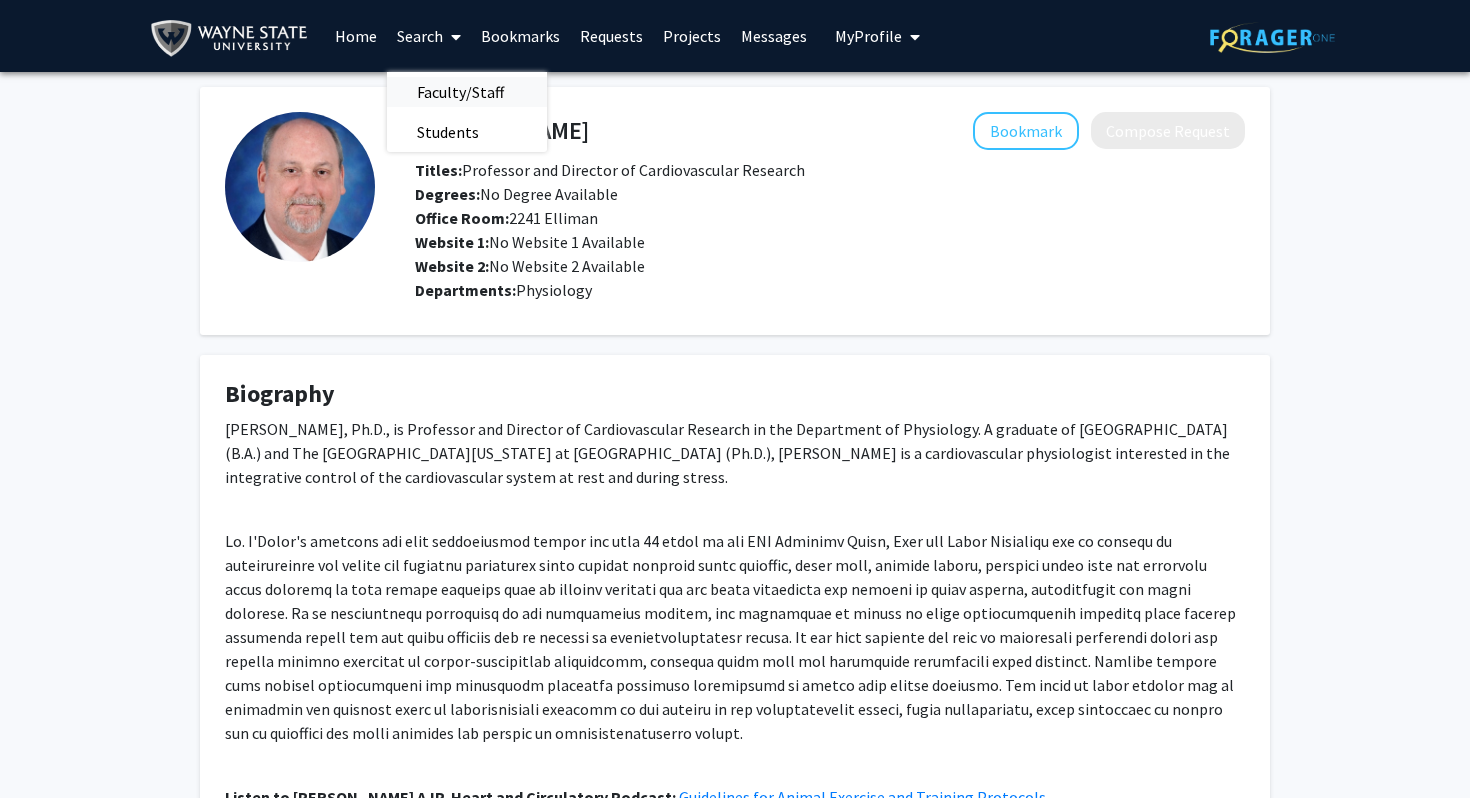 click on "Faculty/Staff" at bounding box center (460, 92) 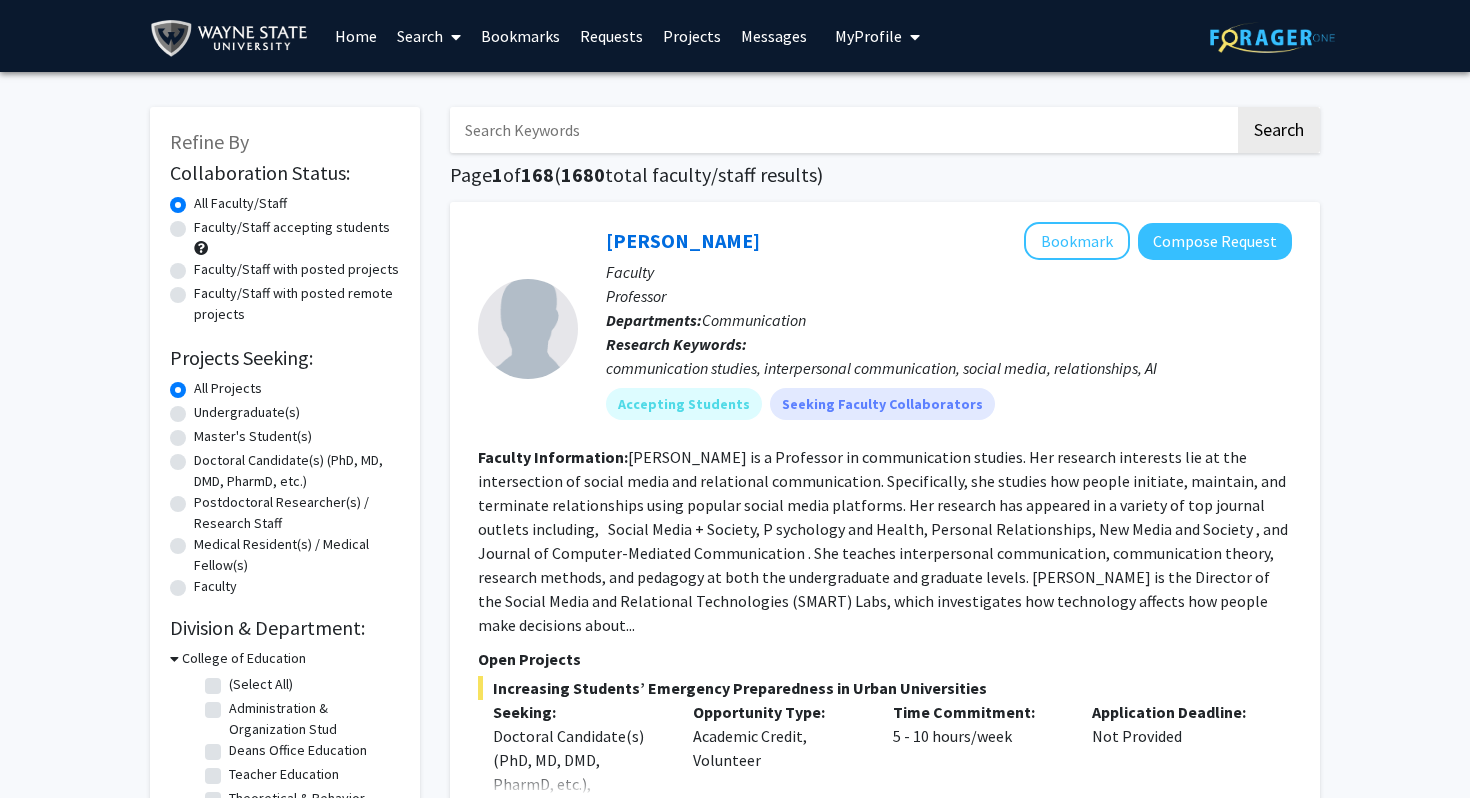 click at bounding box center [842, 130] 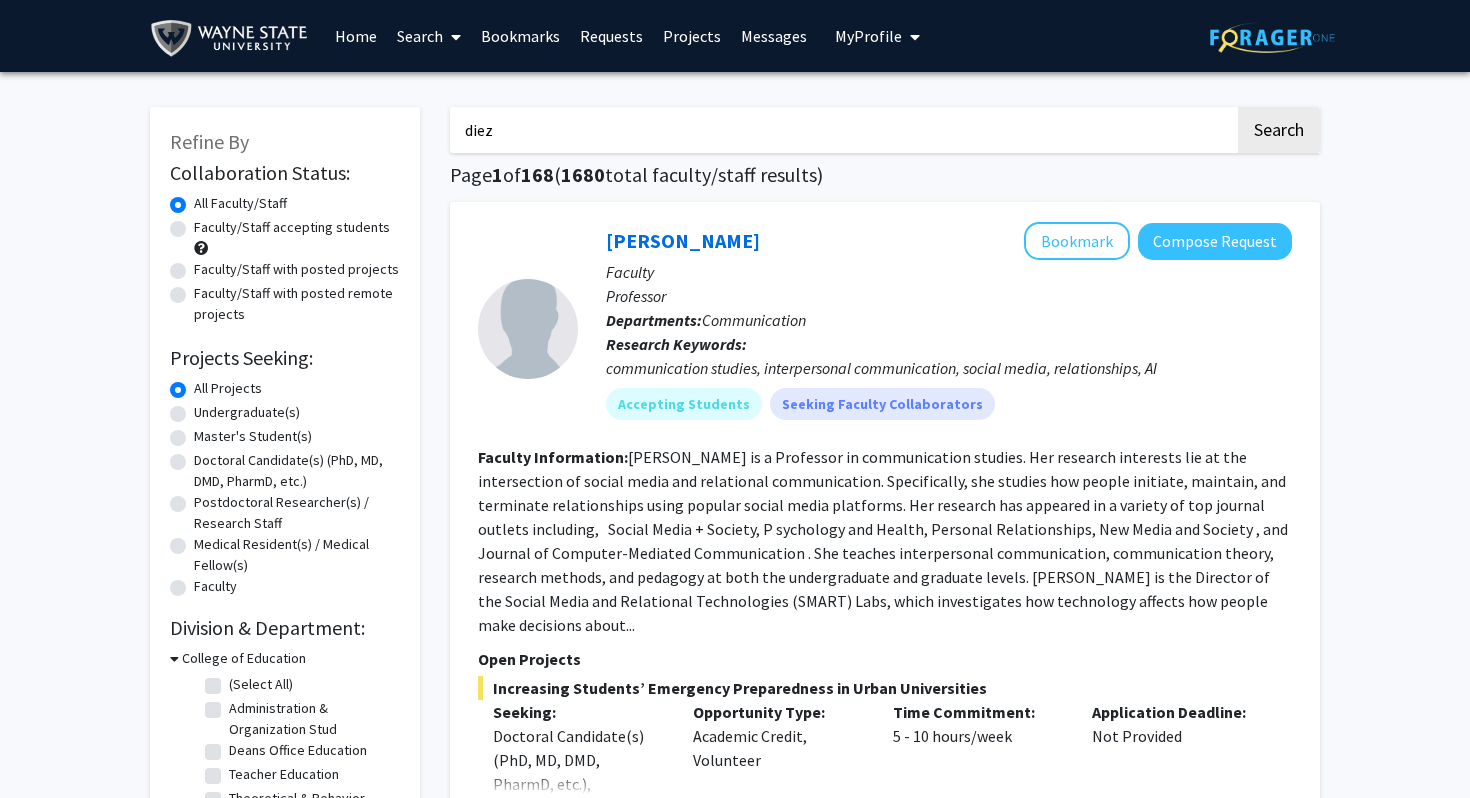 type on "diez" 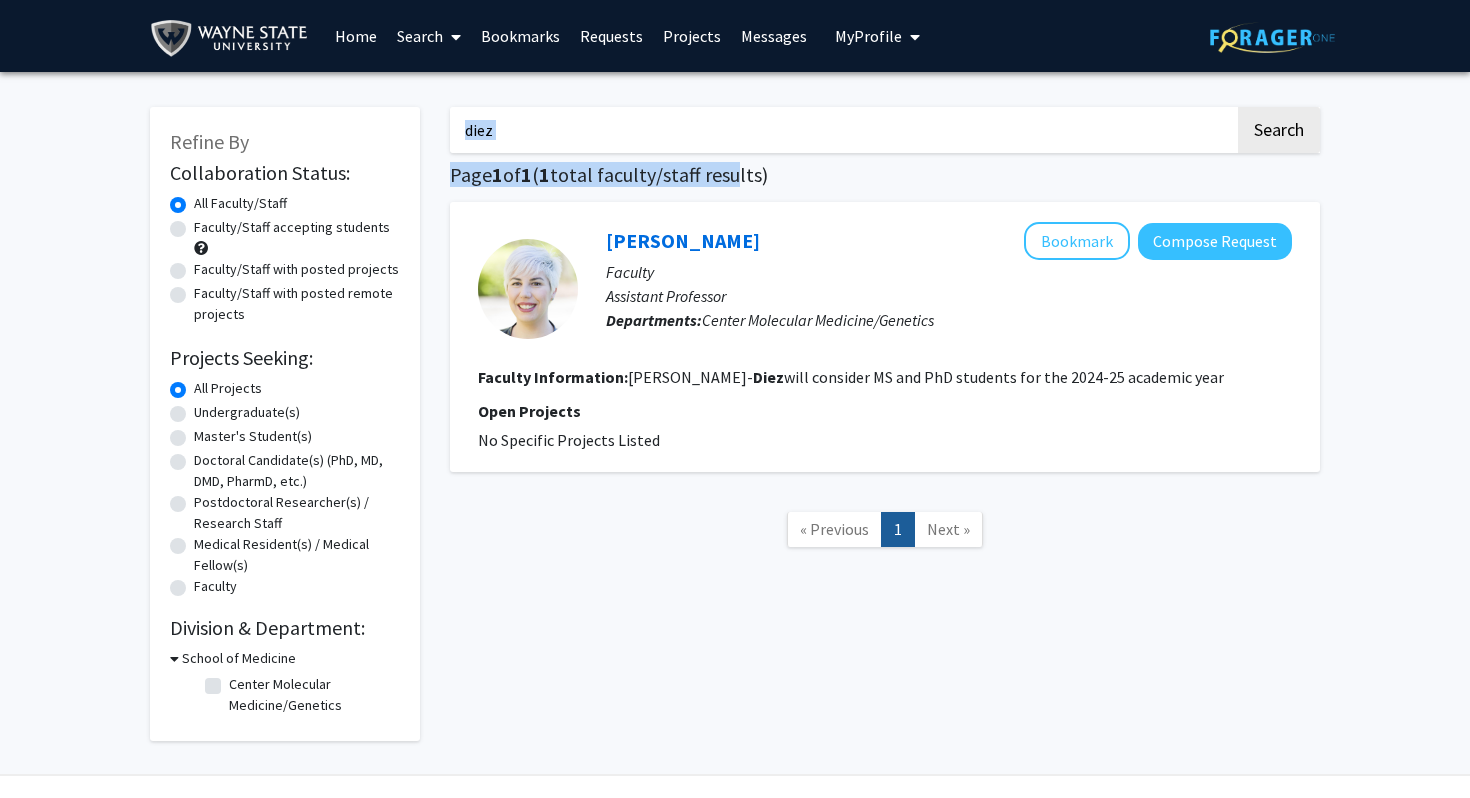 drag, startPoint x: 738, startPoint y: 161, endPoint x: 518, endPoint y: 145, distance: 220.58105 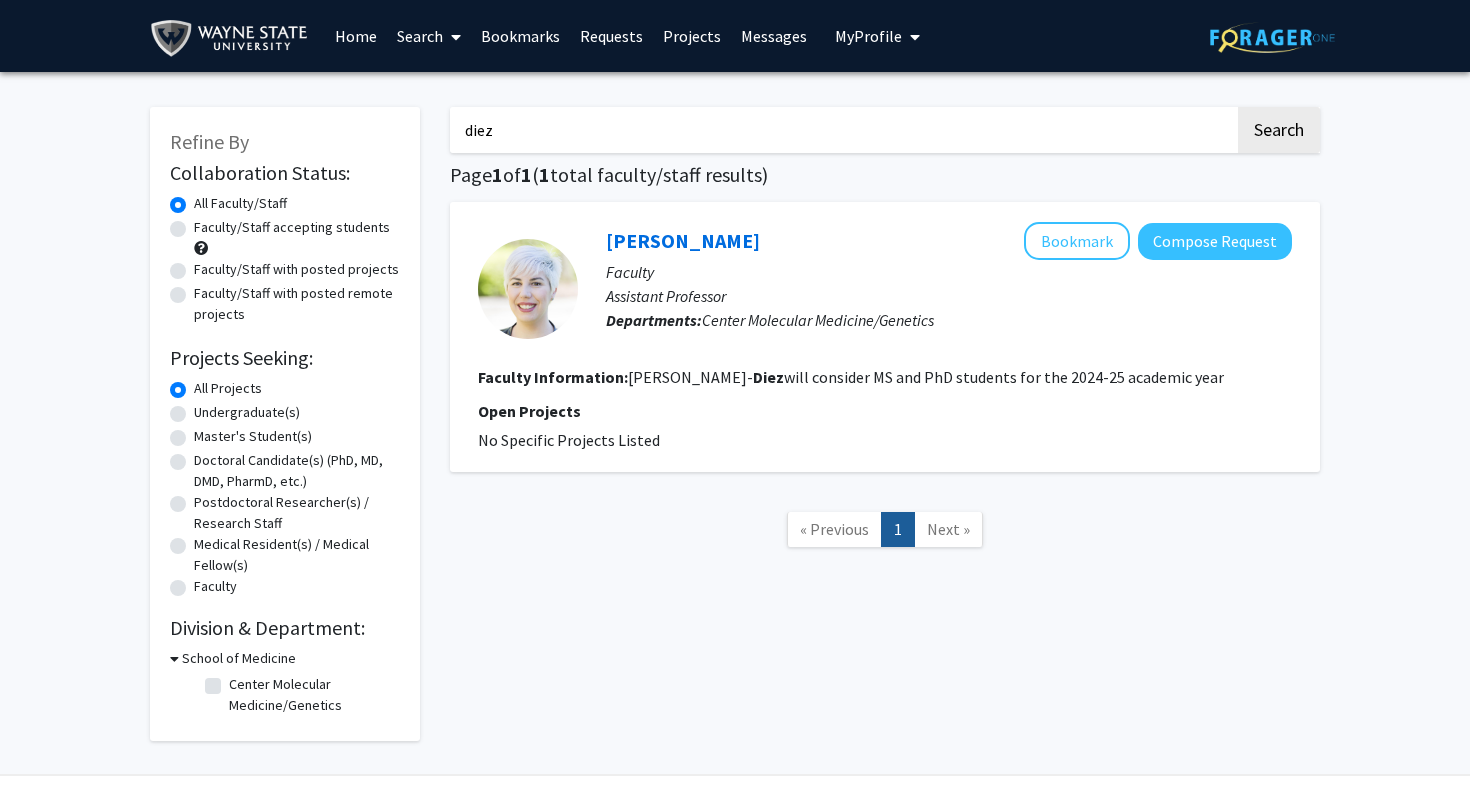 drag, startPoint x: 508, startPoint y: 119, endPoint x: 331, endPoint y: 119, distance: 177 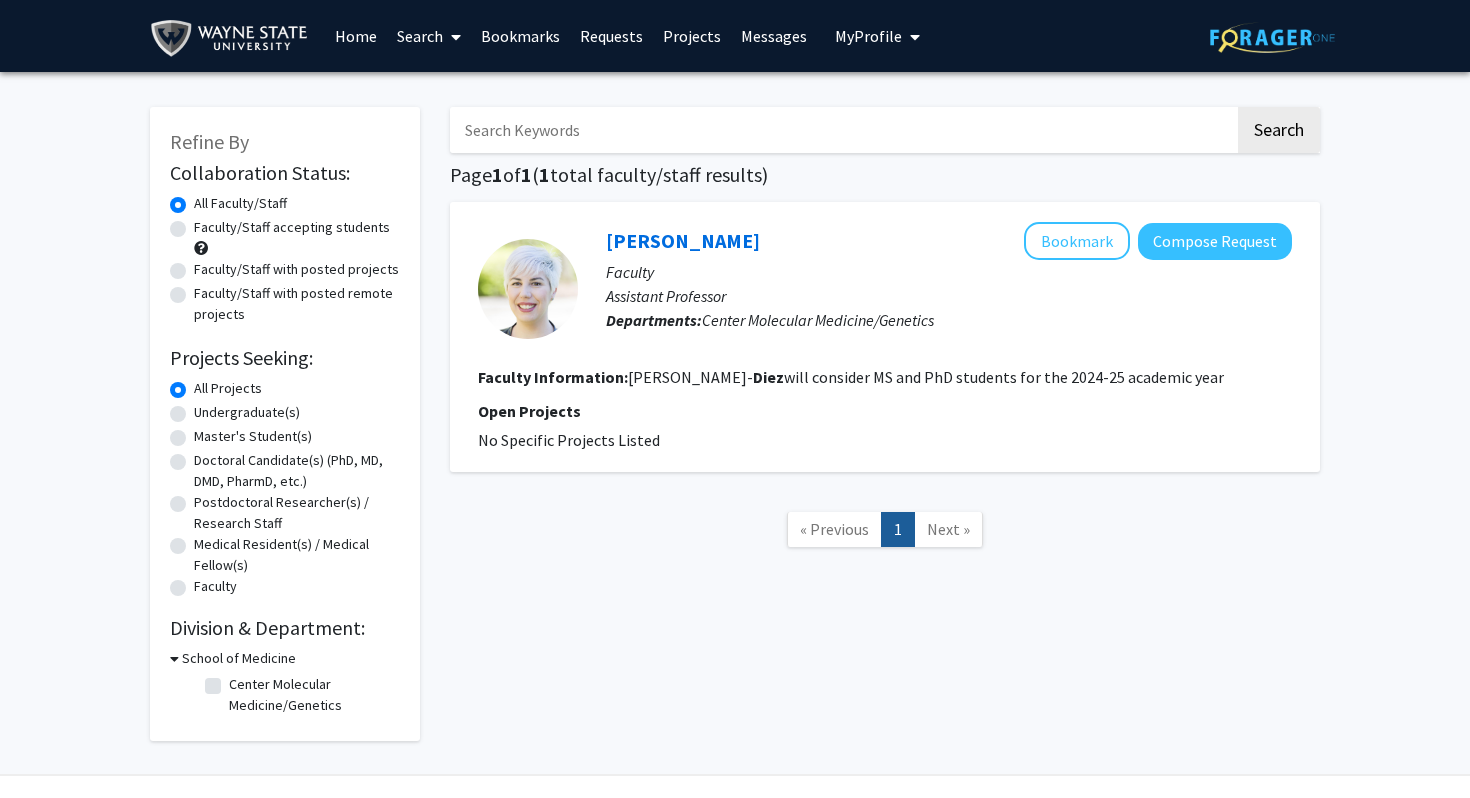 type 